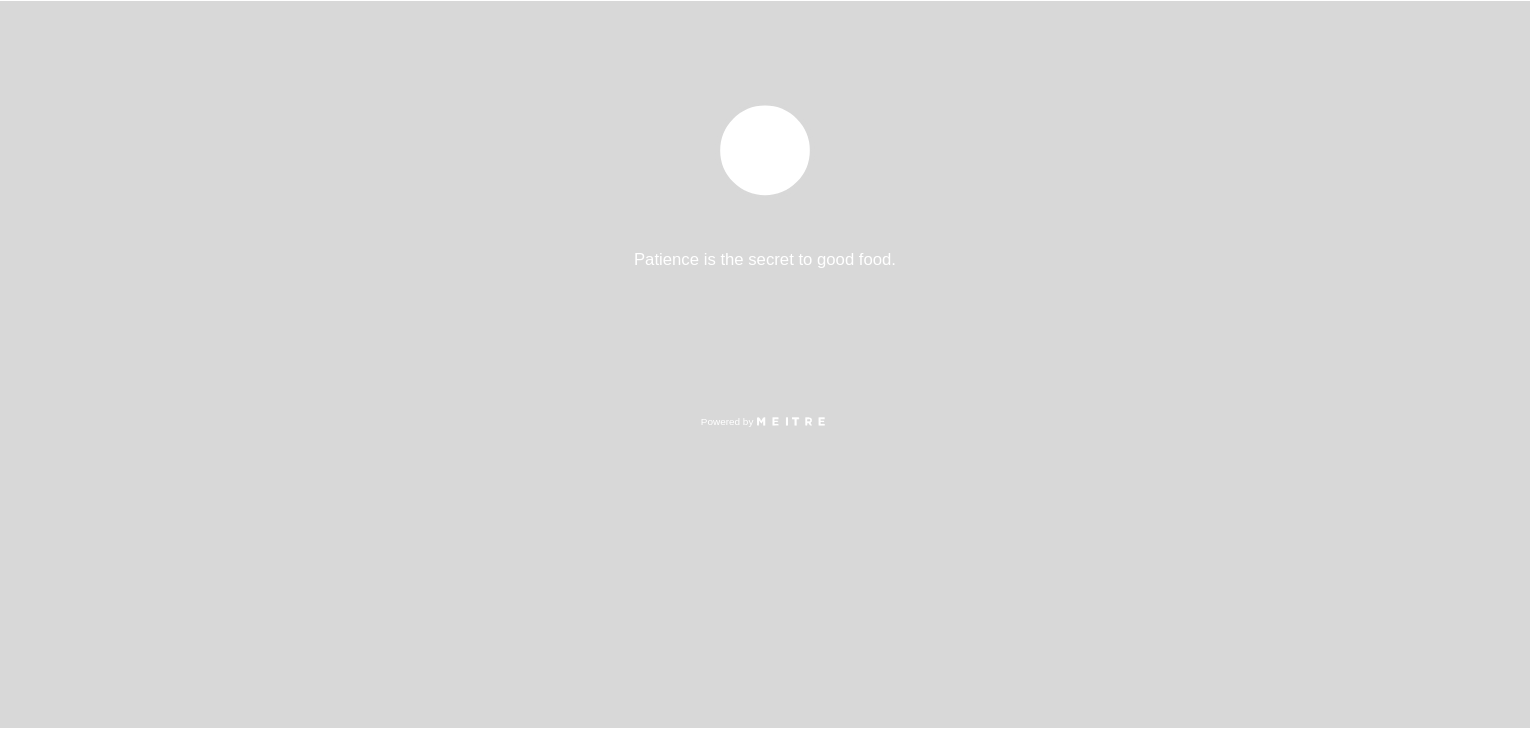 scroll, scrollTop: 0, scrollLeft: 0, axis: both 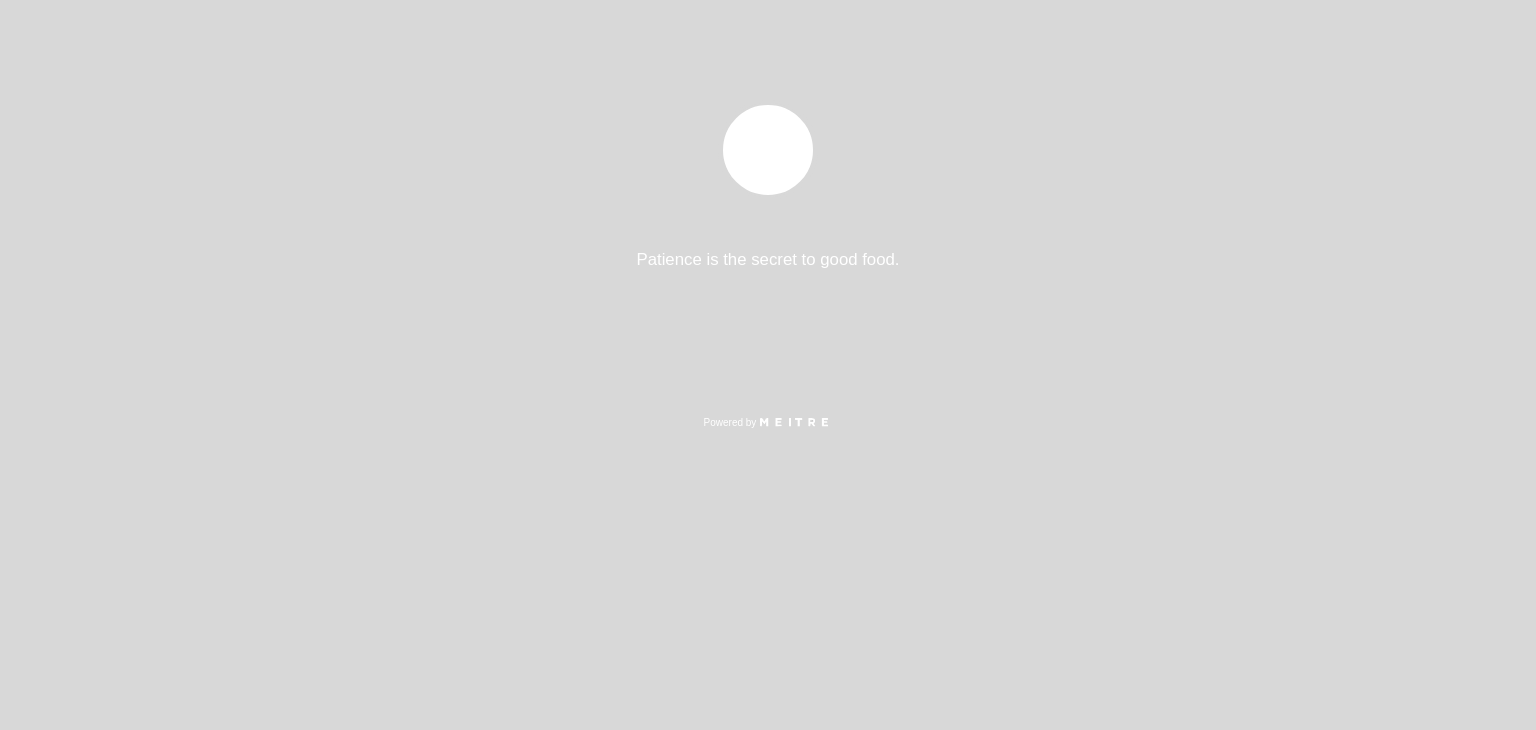 select on "es" 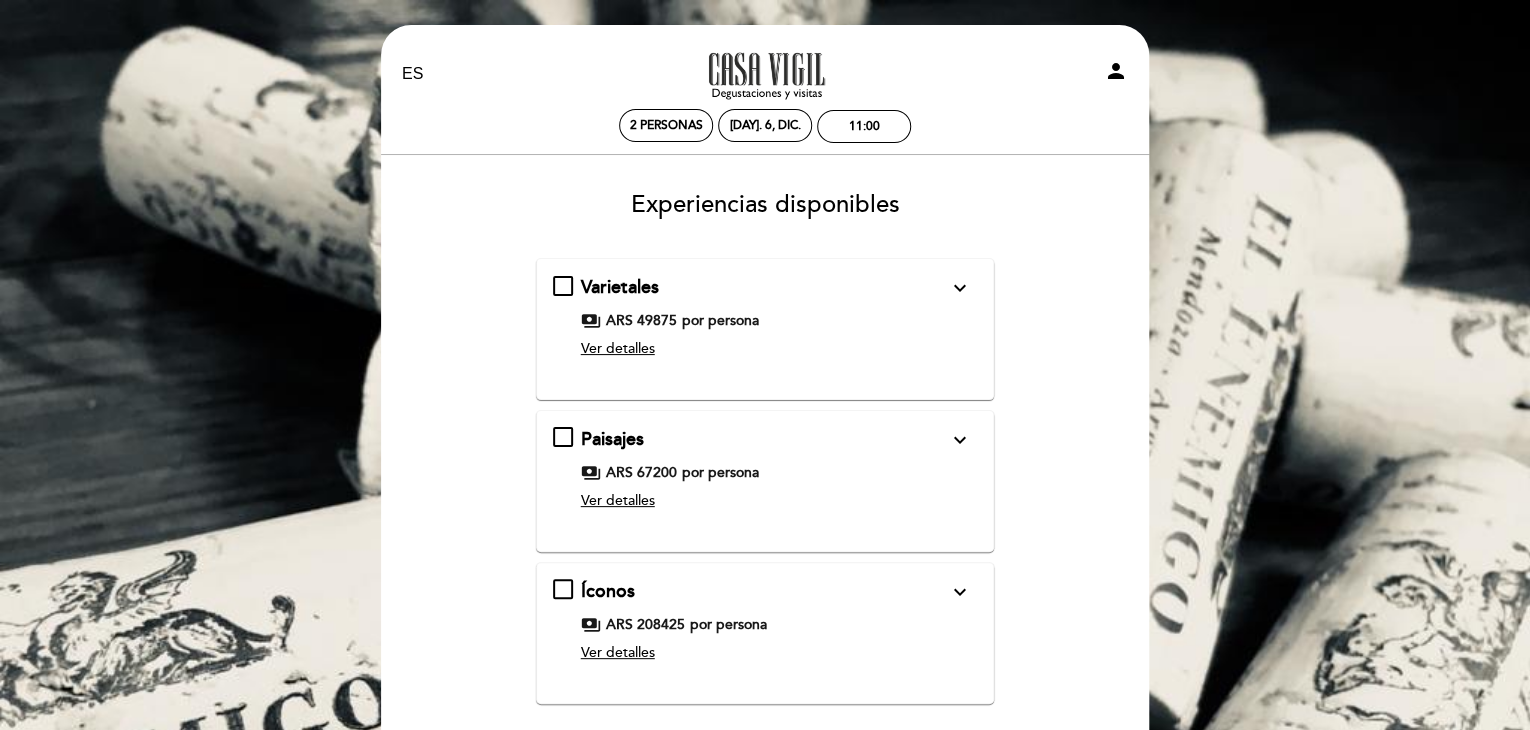 scroll, scrollTop: 100, scrollLeft: 0, axis: vertical 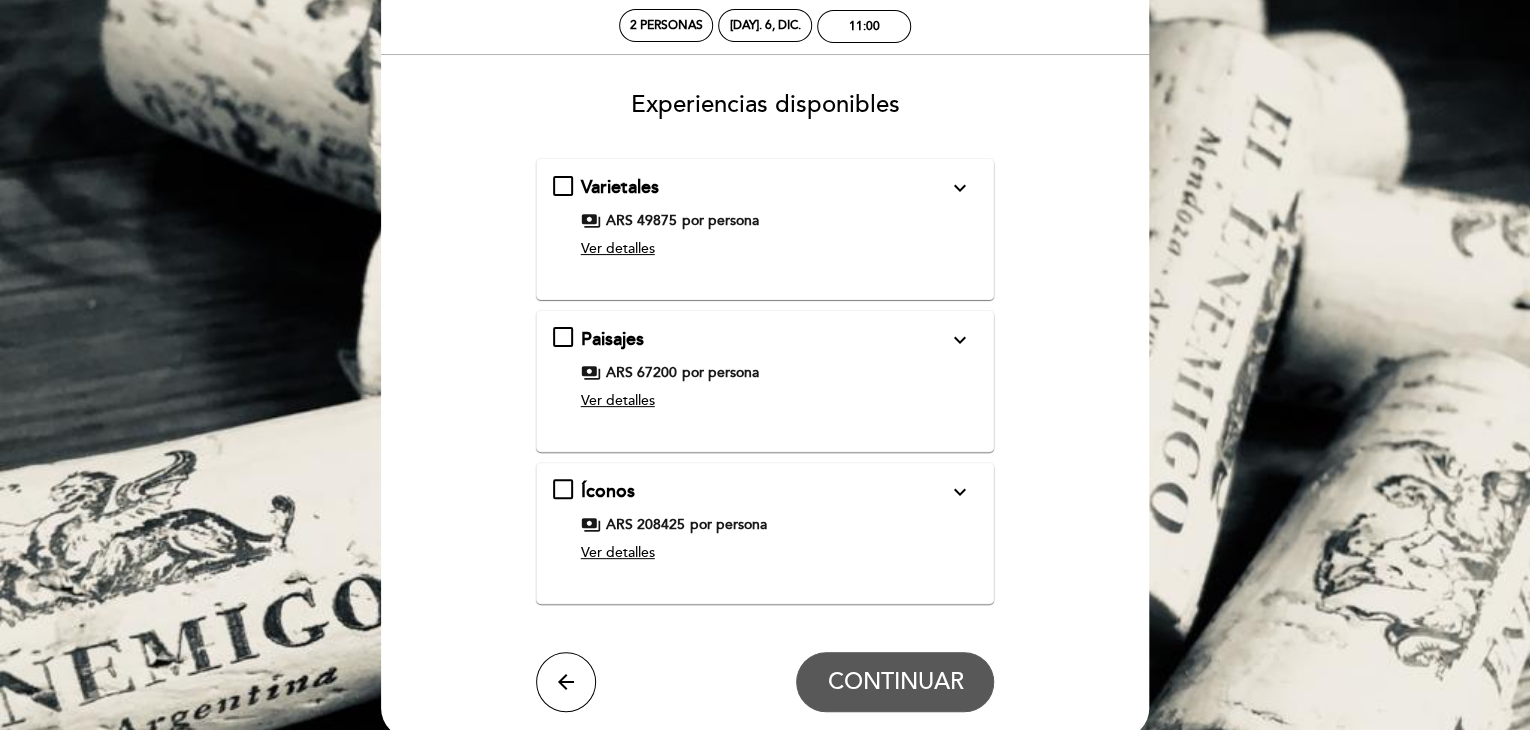 click on "Íconos
expand_more
Una degustación pensada para la exclusividad, en donde a través de una cuidadosa selección de vinos icónicos de la bodega se buscará crear una experiencia única, deslumbrando en cada copa. Ésta delicada degustación se acompañará con una sofisticada tabla de quesos artesanales.
Incluye:
Tour por la bodega.
Vinos: Gran Enemigo Torrontés, Gran Enemigo Blend, Gran Enemigo Agrelo, Gran Enemigo Gualtallary, As Bravas Malbec.
Tabla de Quesos de la Linqueñita.
Cuaderno de anotaciones de regalo.
payments
ARS 208425
por persona
Ver detalles" at bounding box center (765, 525) 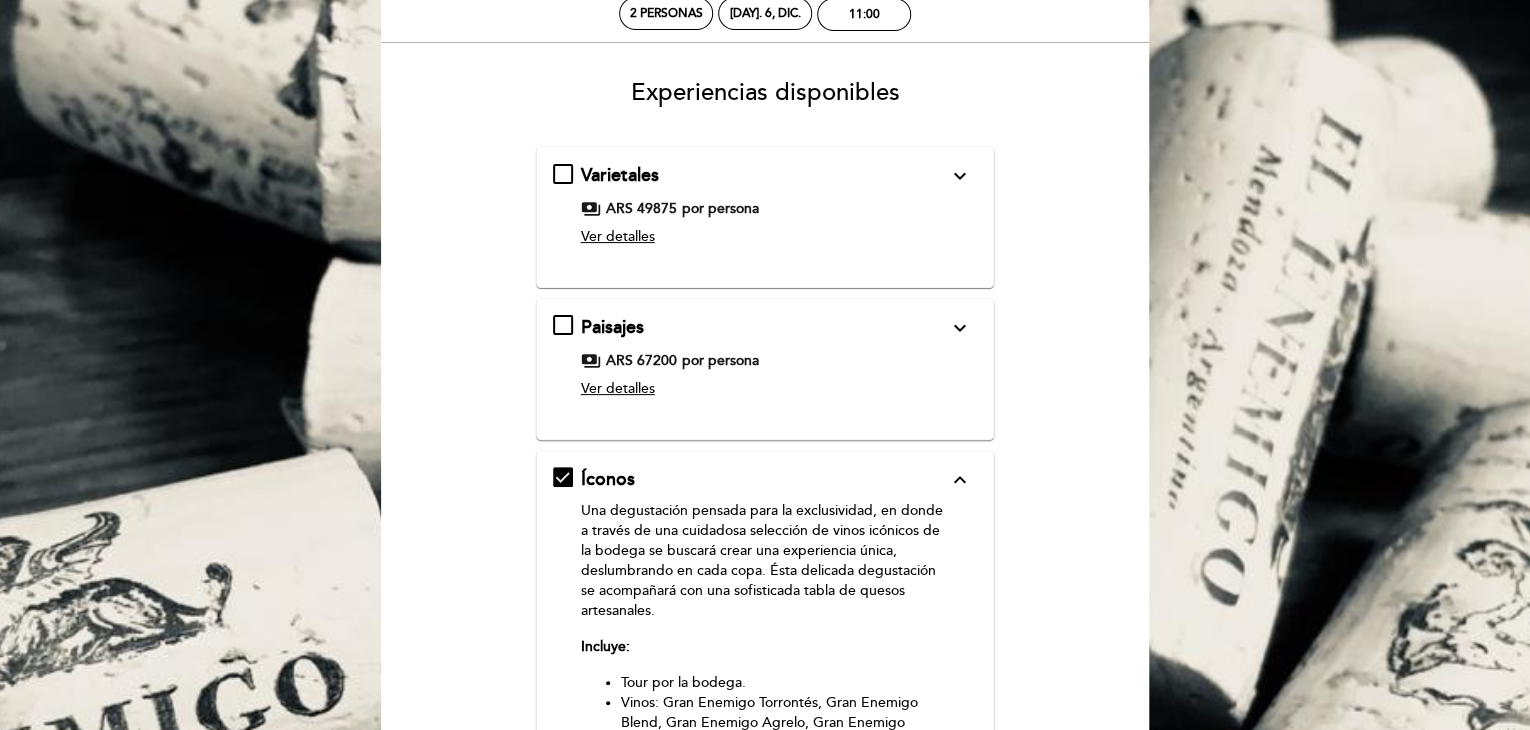 scroll, scrollTop: 100, scrollLeft: 0, axis: vertical 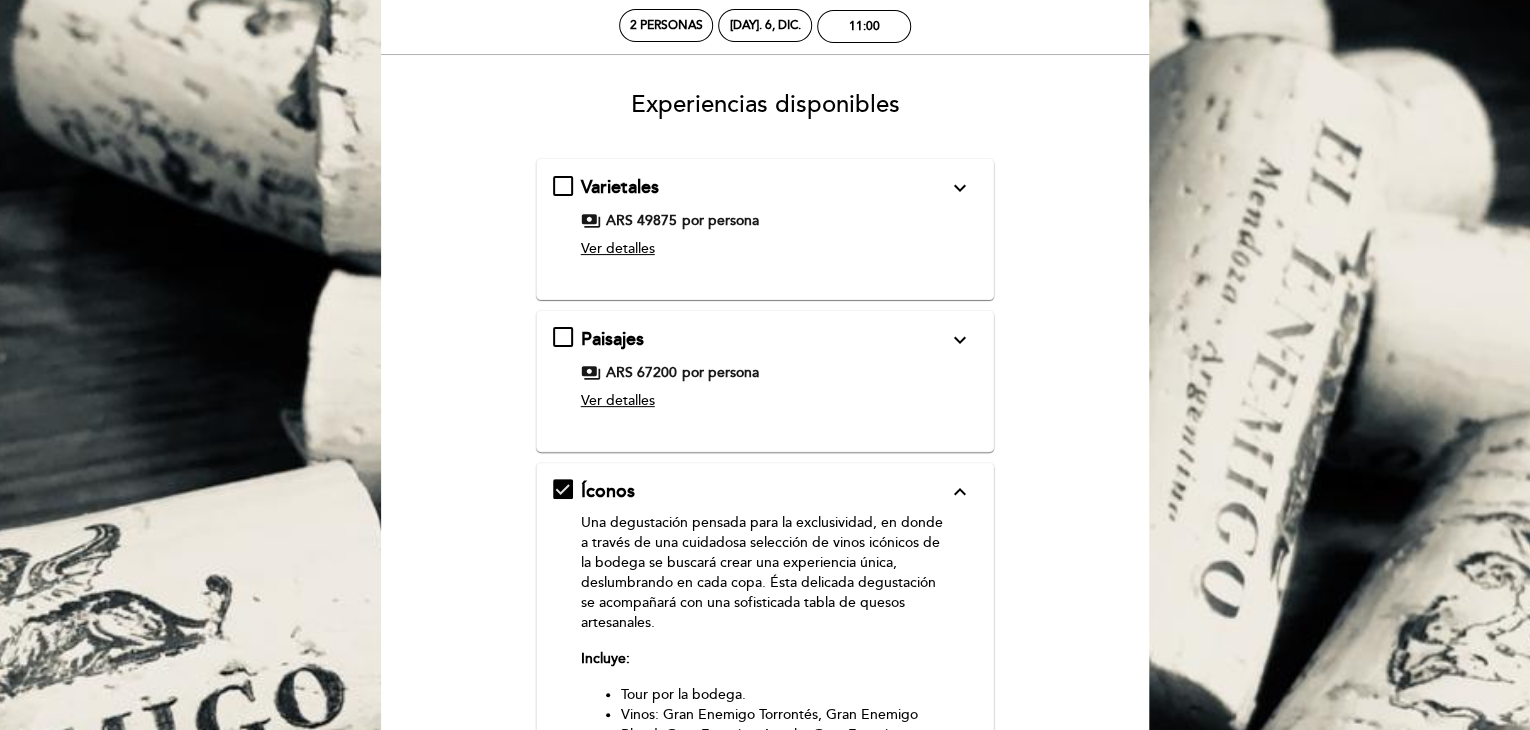 click on "Ver detalles" at bounding box center [764, 249] 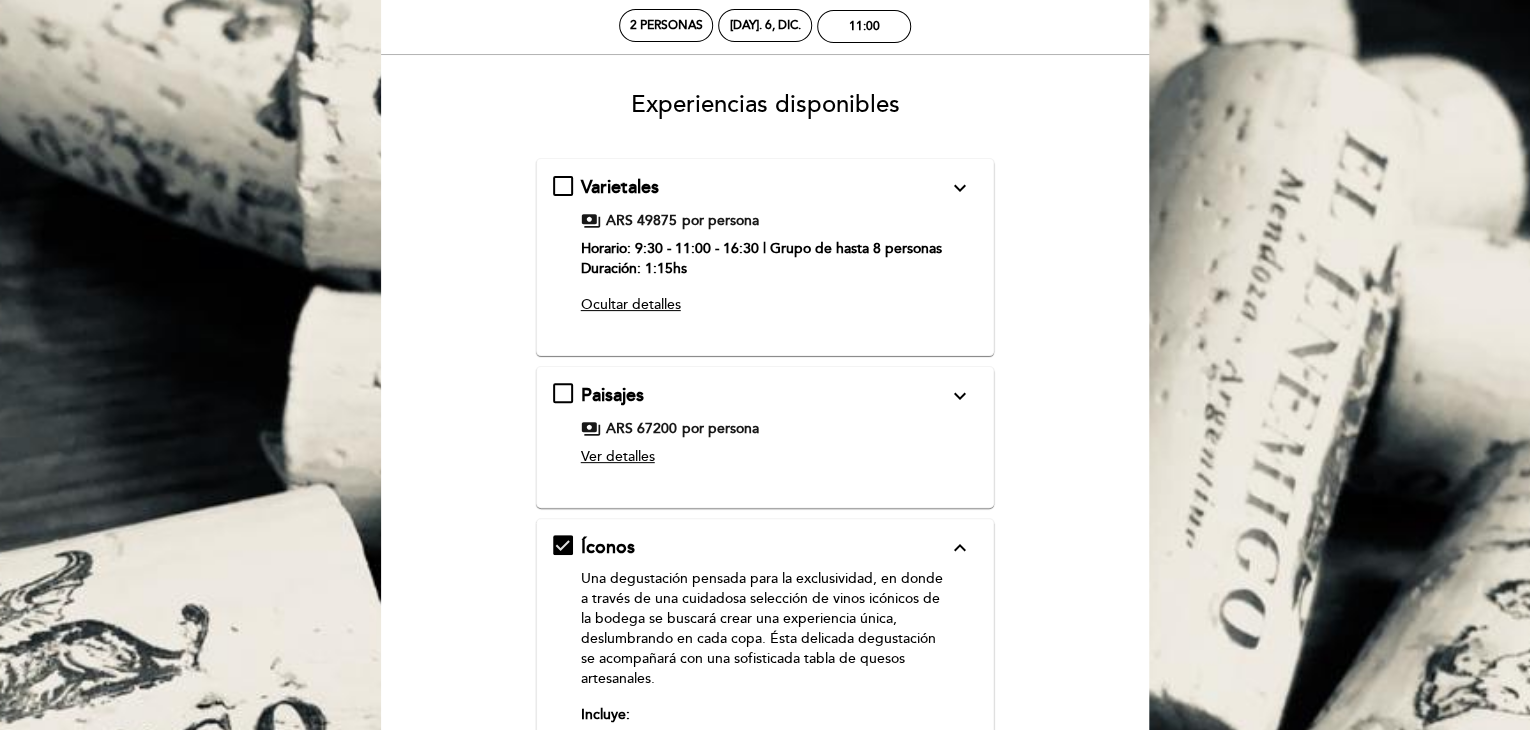 click on "por persona" at bounding box center [720, 221] 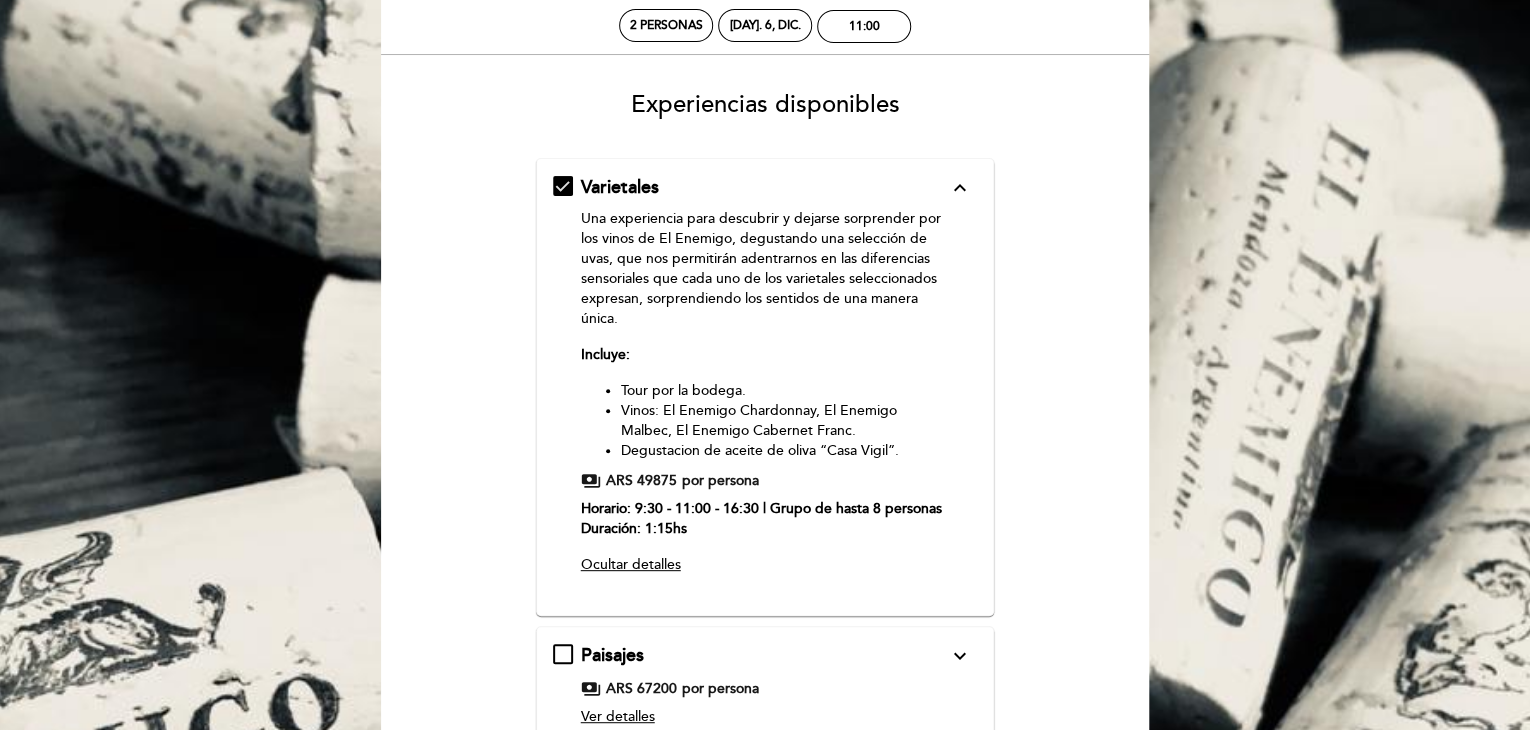 click on "Una experiencia para descubrir y dejarse sorprender por los vinos de El Enemigo, degustando una selección de uvas, que nos permitirán adentrarnos en las diferencias sensoriales que cada uno de los varietales seleccionados expresan, sorprendiendo los sentidos de una manera única." at bounding box center (764, 269) 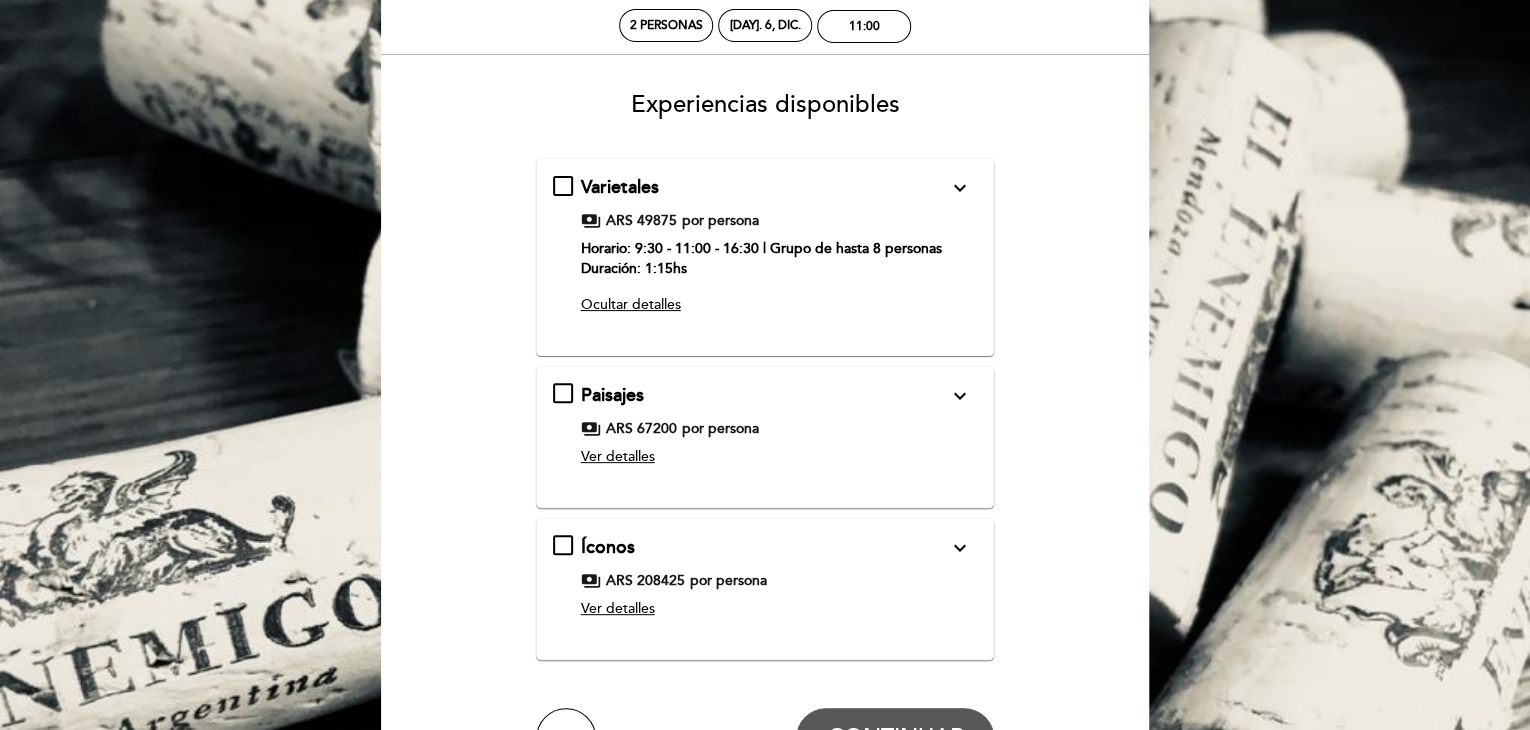 click on "Varietales
expand_more" at bounding box center (764, 188) 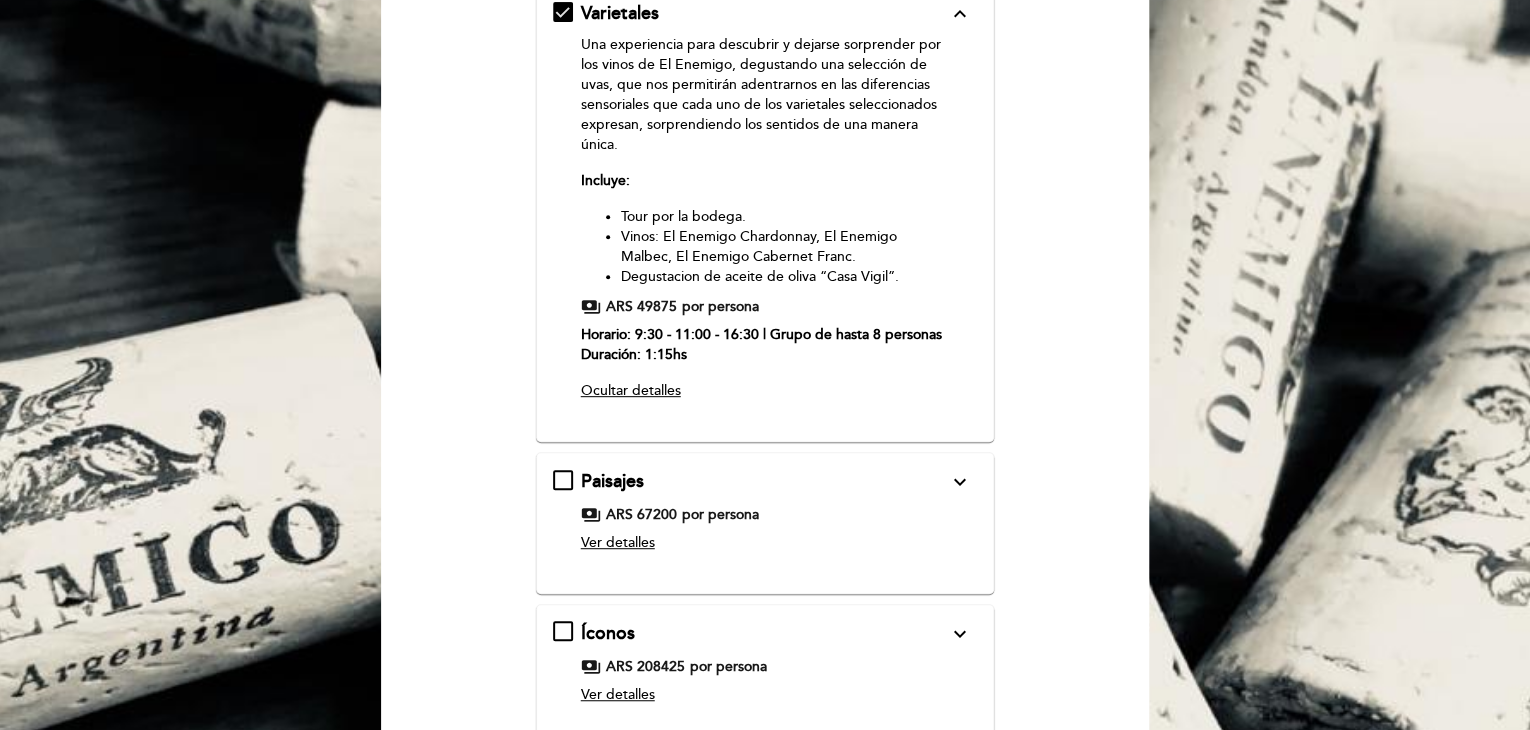 scroll, scrollTop: 300, scrollLeft: 0, axis: vertical 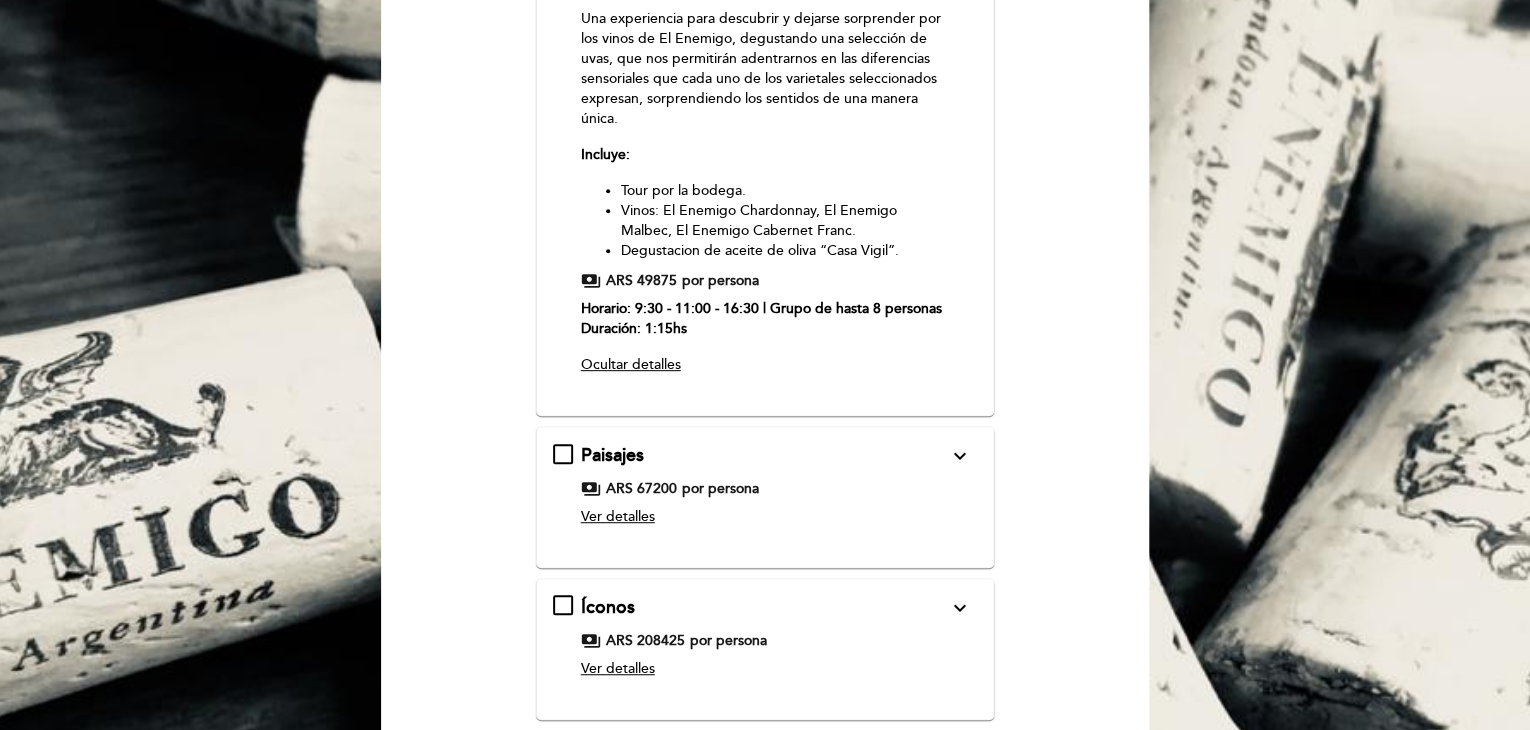 click on "payments
ARS 67200
por persona" at bounding box center [764, 489] 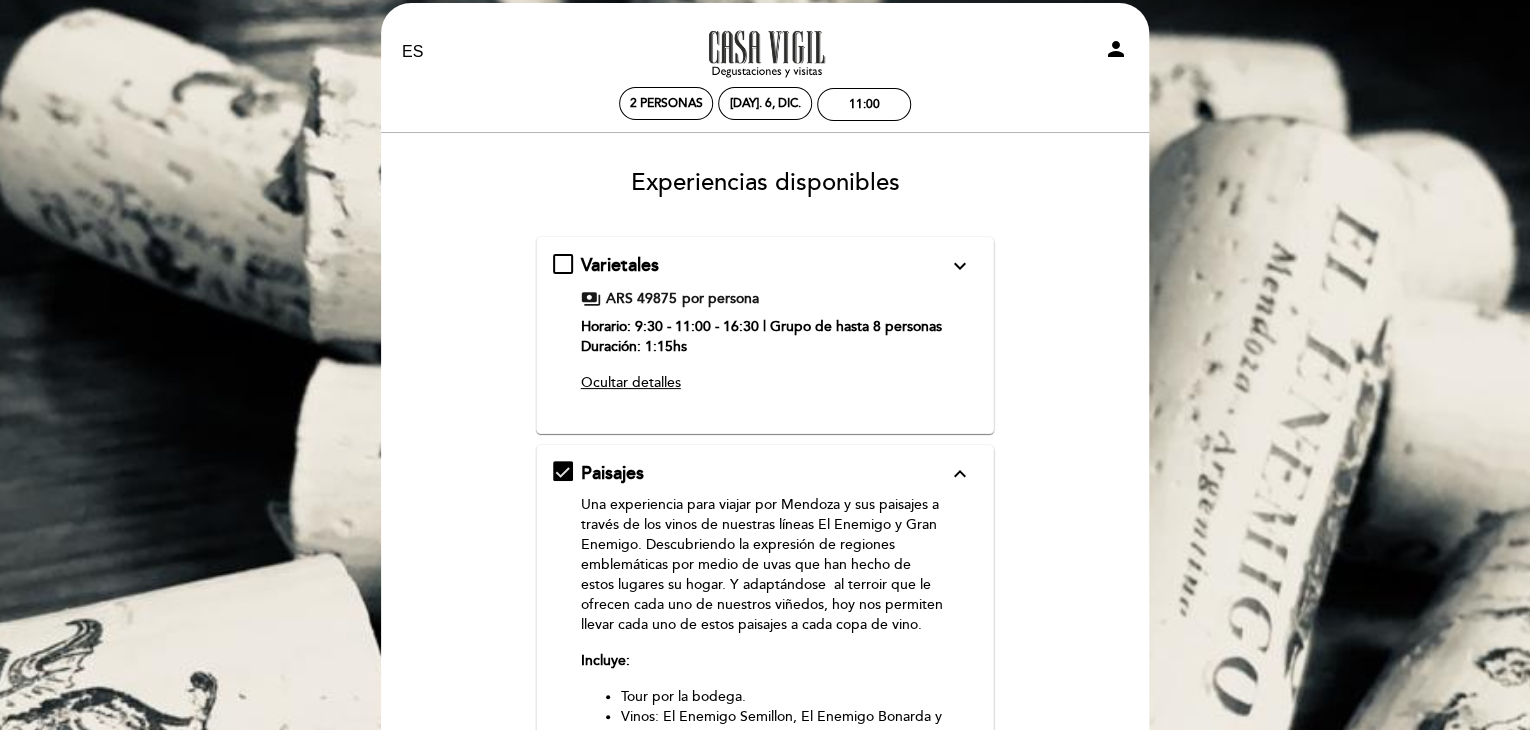 scroll, scrollTop: 0, scrollLeft: 0, axis: both 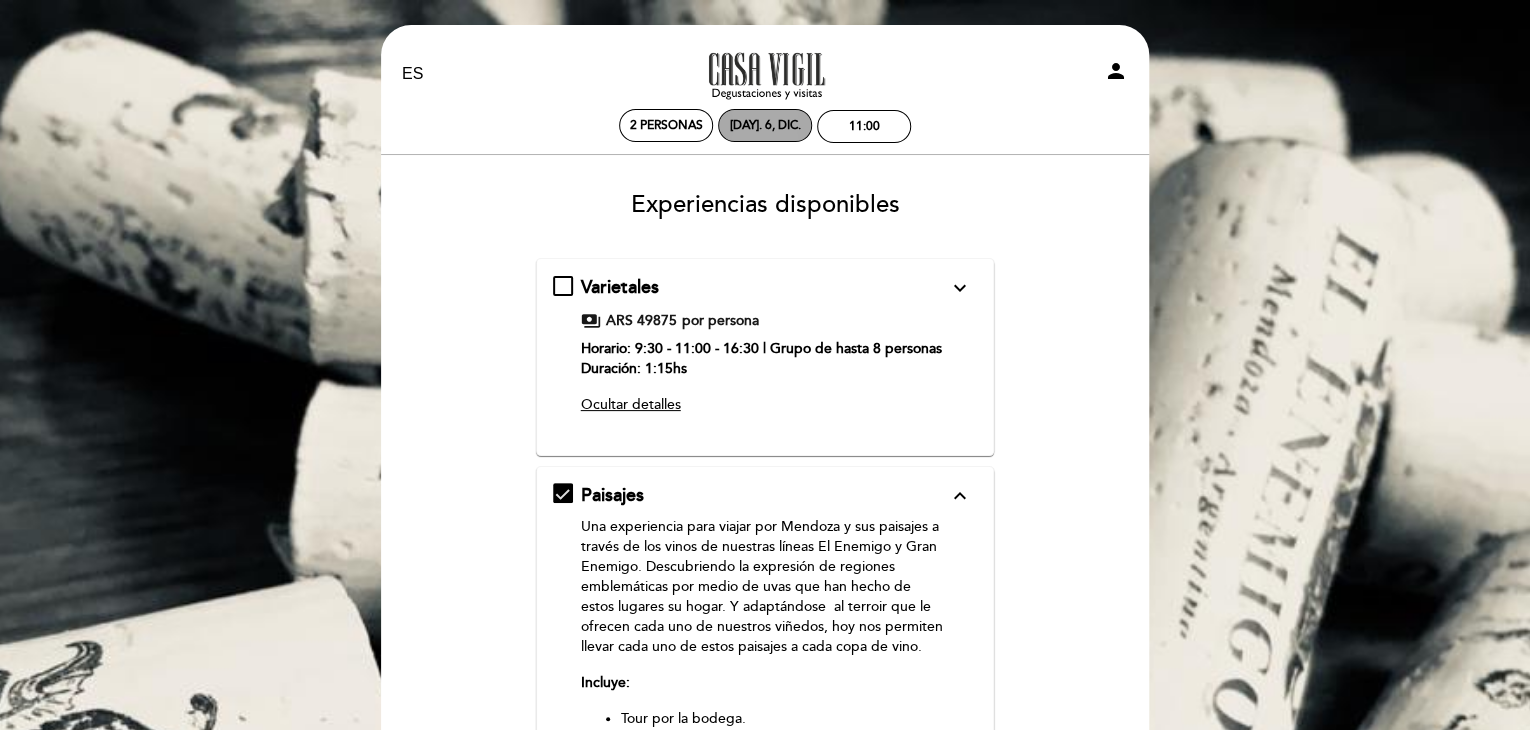 click on "[DAY].
6,
dic." at bounding box center (765, 125) 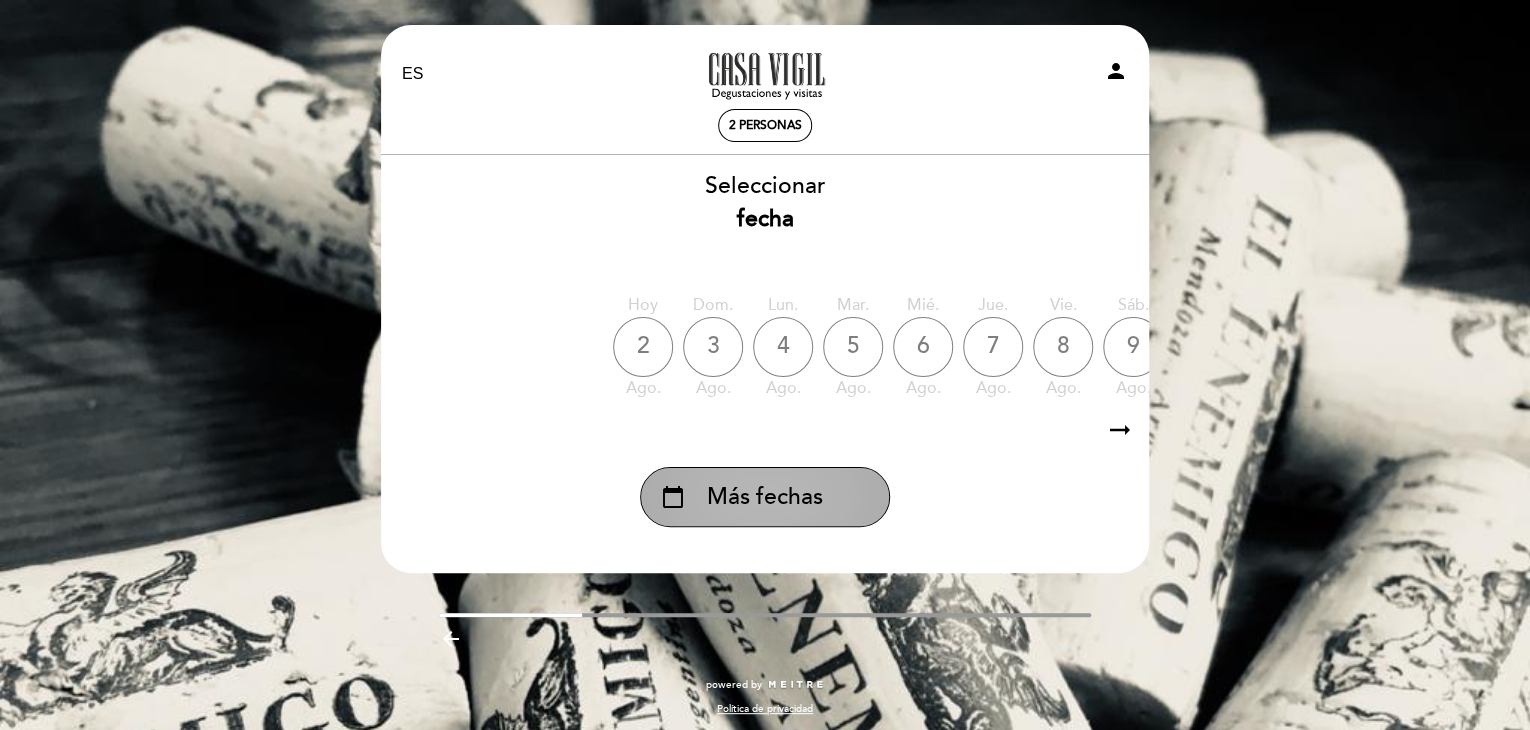 click on "calendar_today
Más fechas" at bounding box center (765, 497) 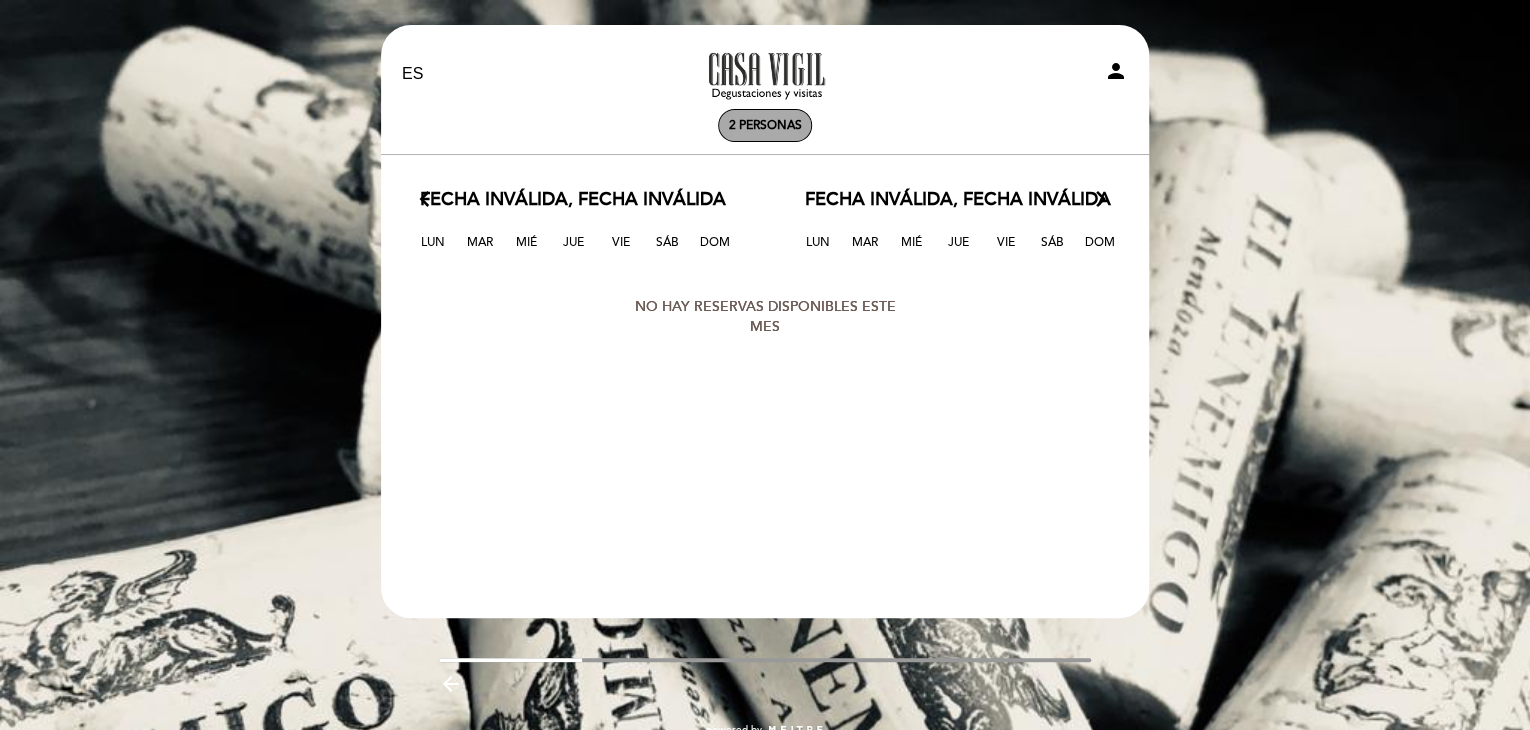 click on "2 personas" at bounding box center [765, 125] 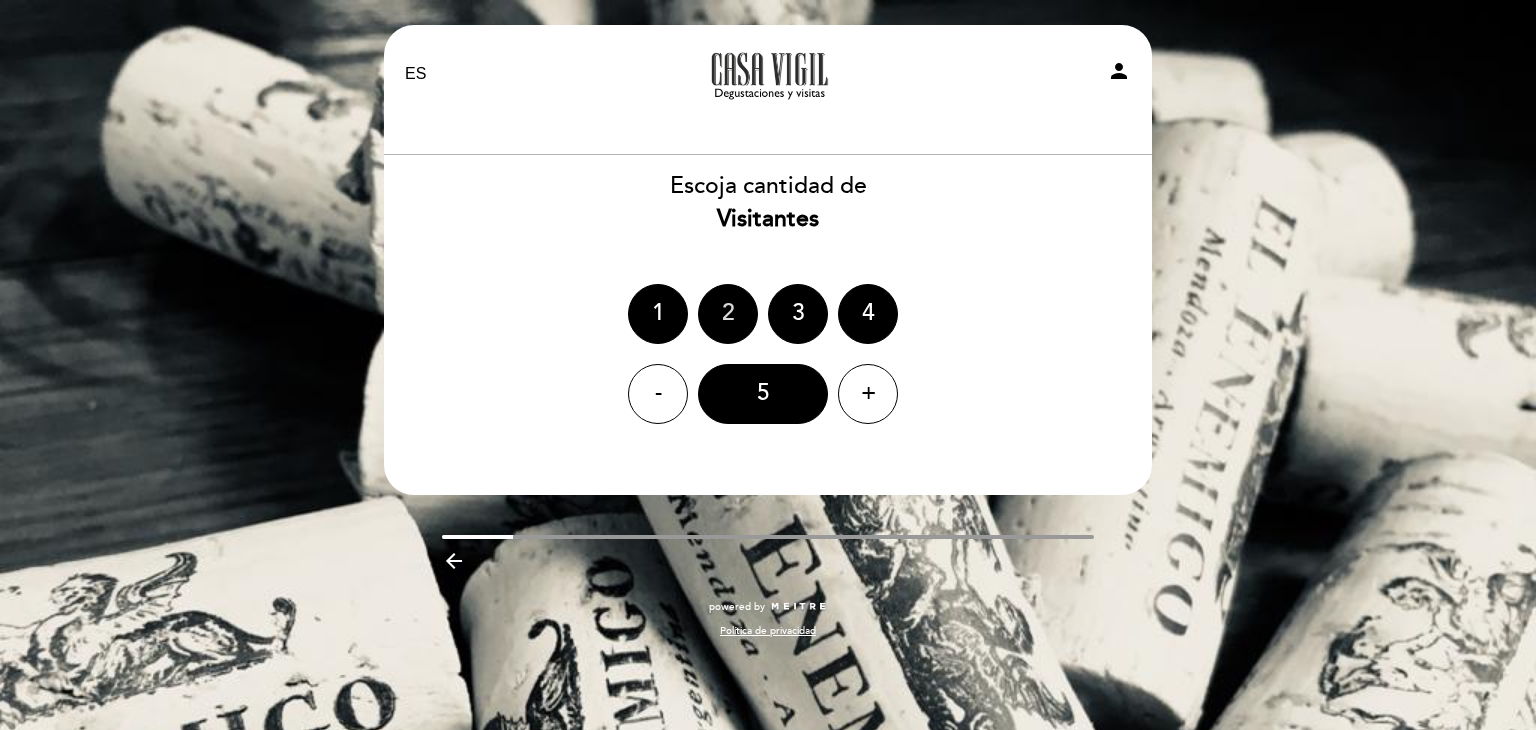 click on "2" at bounding box center [728, 314] 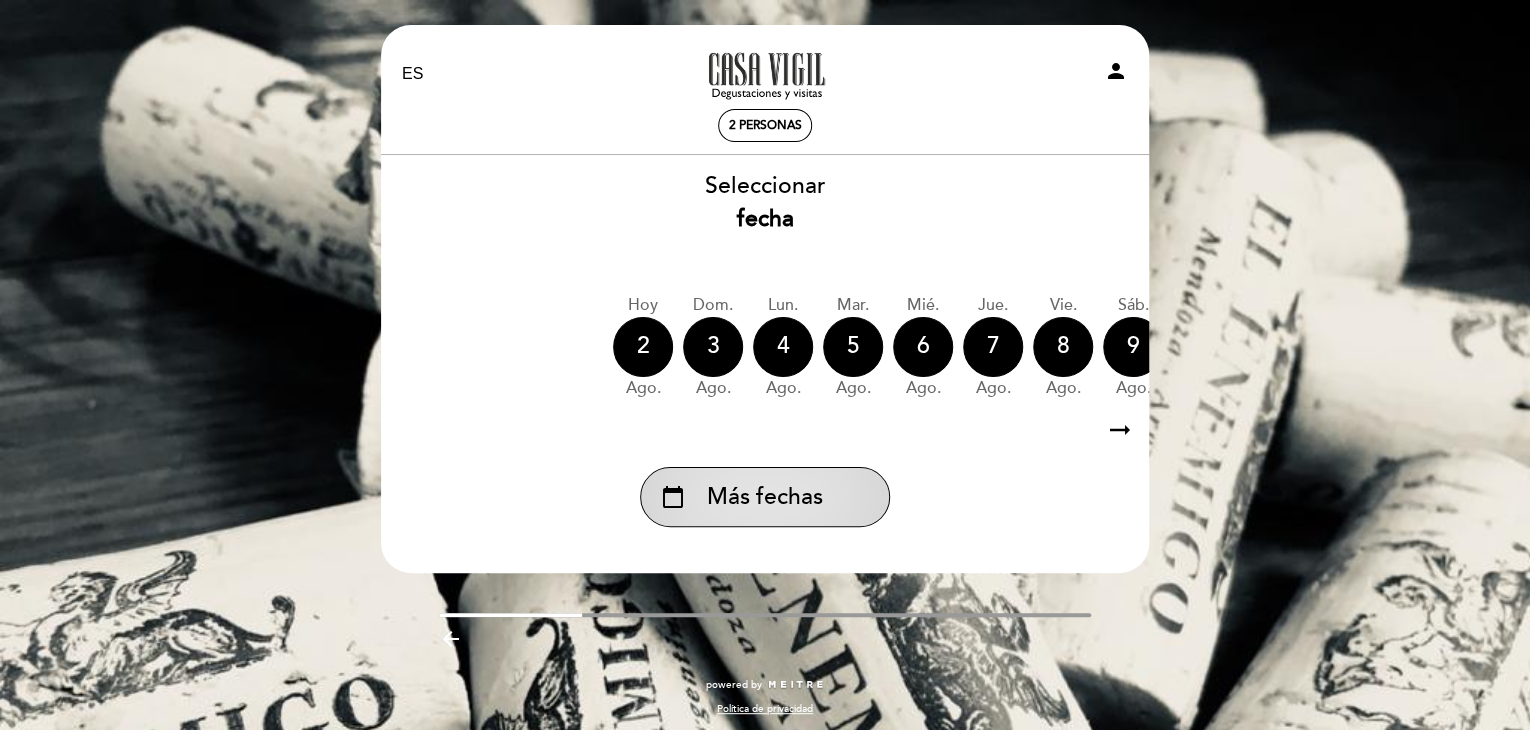 click on "Más fechas" at bounding box center (765, 497) 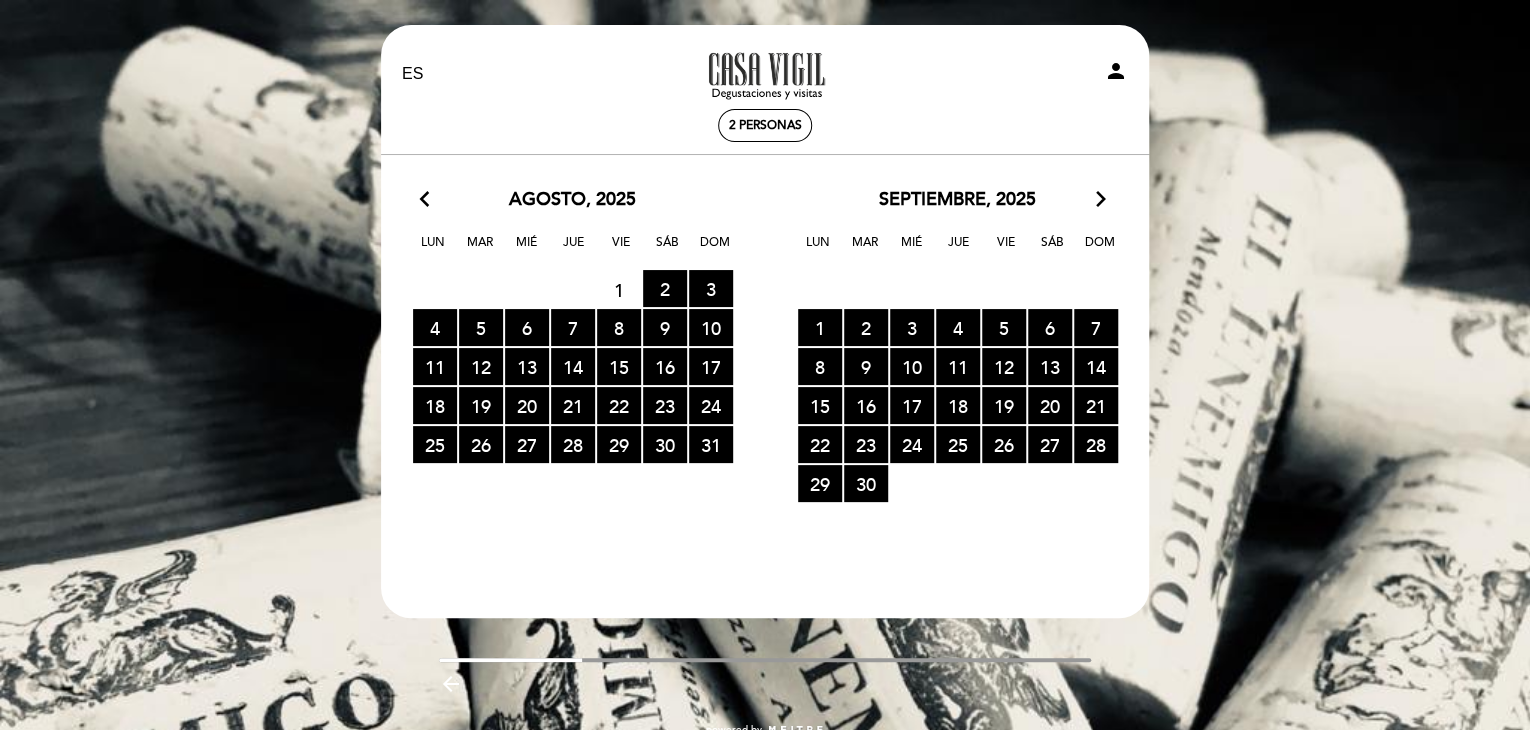 click on "arrow_forward_ios" at bounding box center (1101, 200) 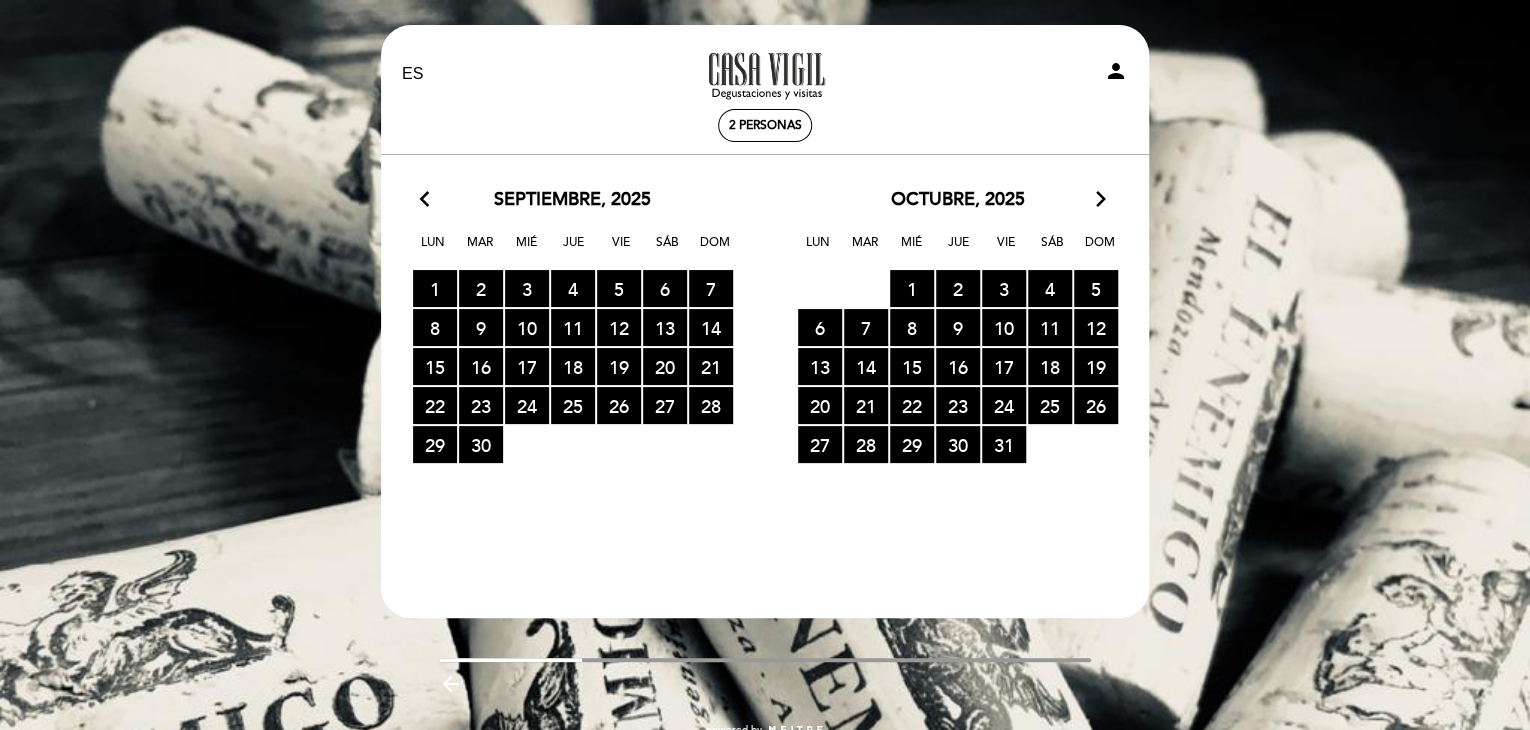 click on "arrow_forward_ios" at bounding box center [1101, 200] 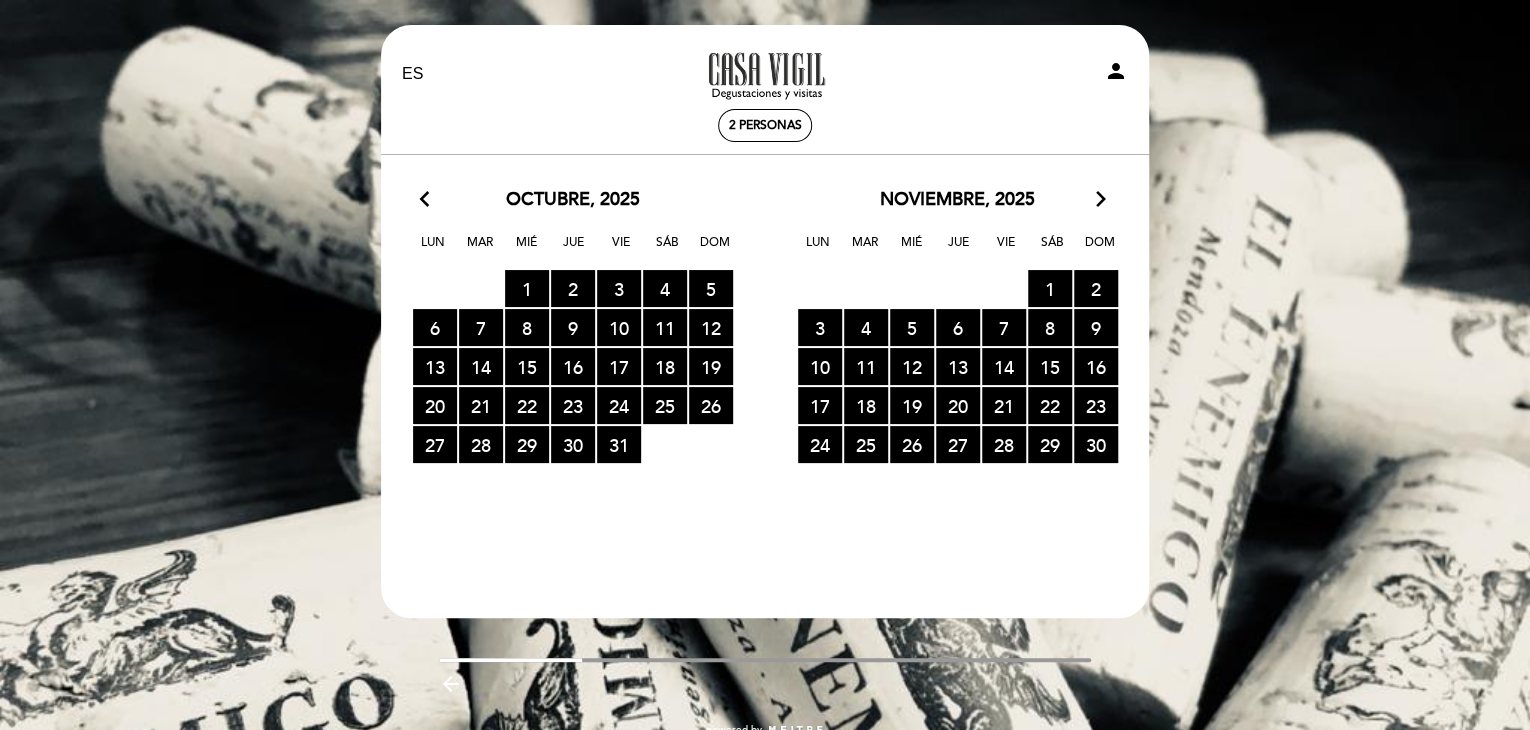 click on "arrow_forward_ios" at bounding box center [1101, 200] 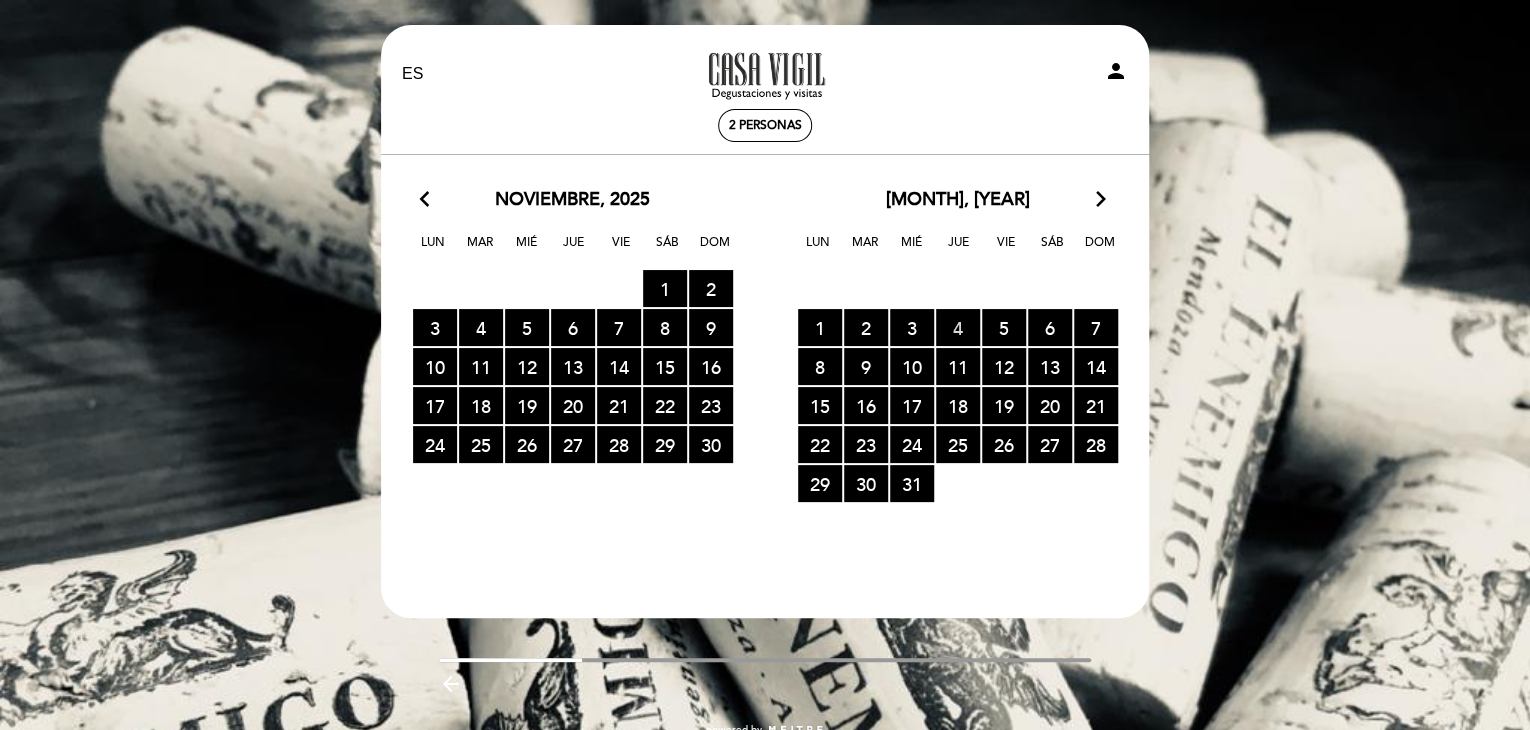 click on "4
RESERVAS DISPONIBLES" at bounding box center (958, 327) 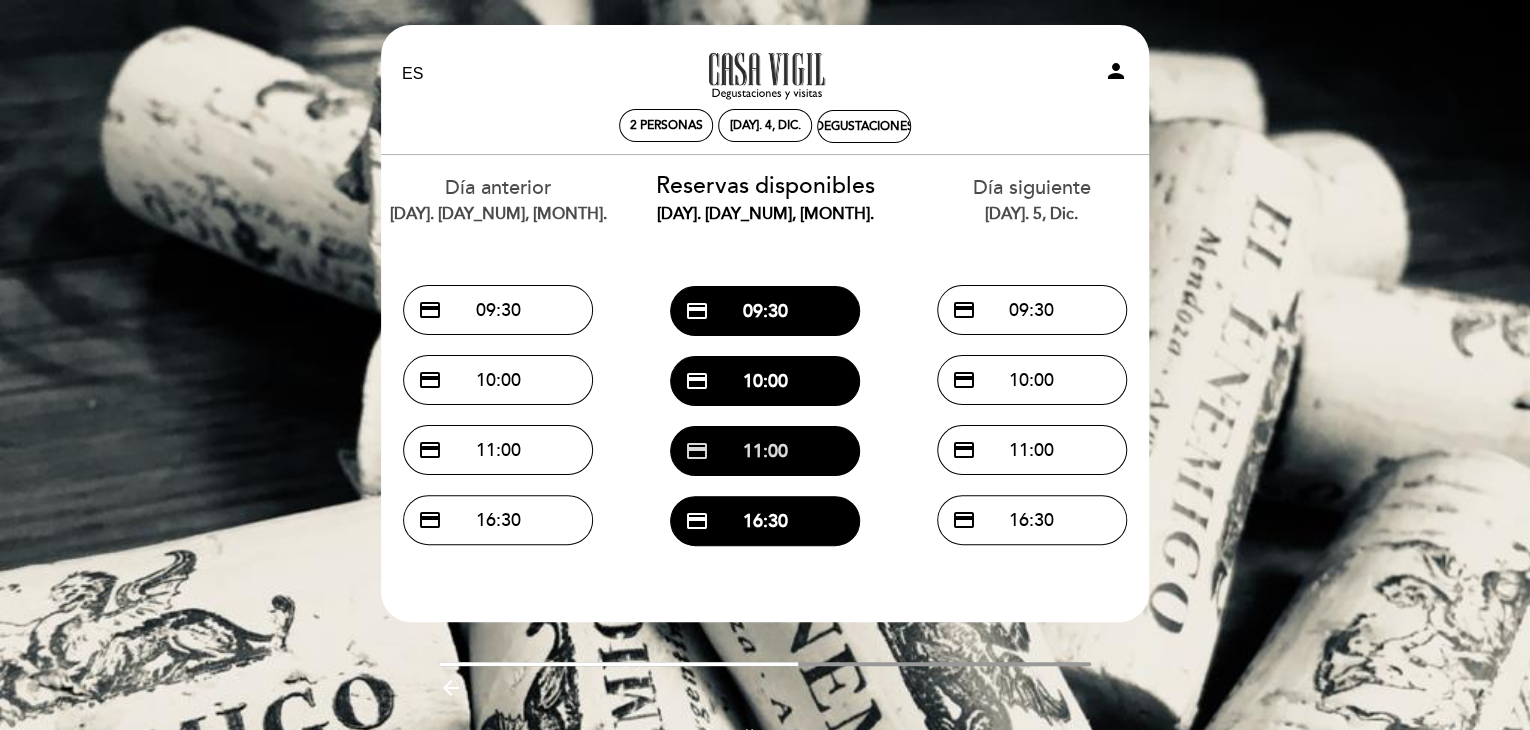 click on "credit_card
11:00" at bounding box center (765, 451) 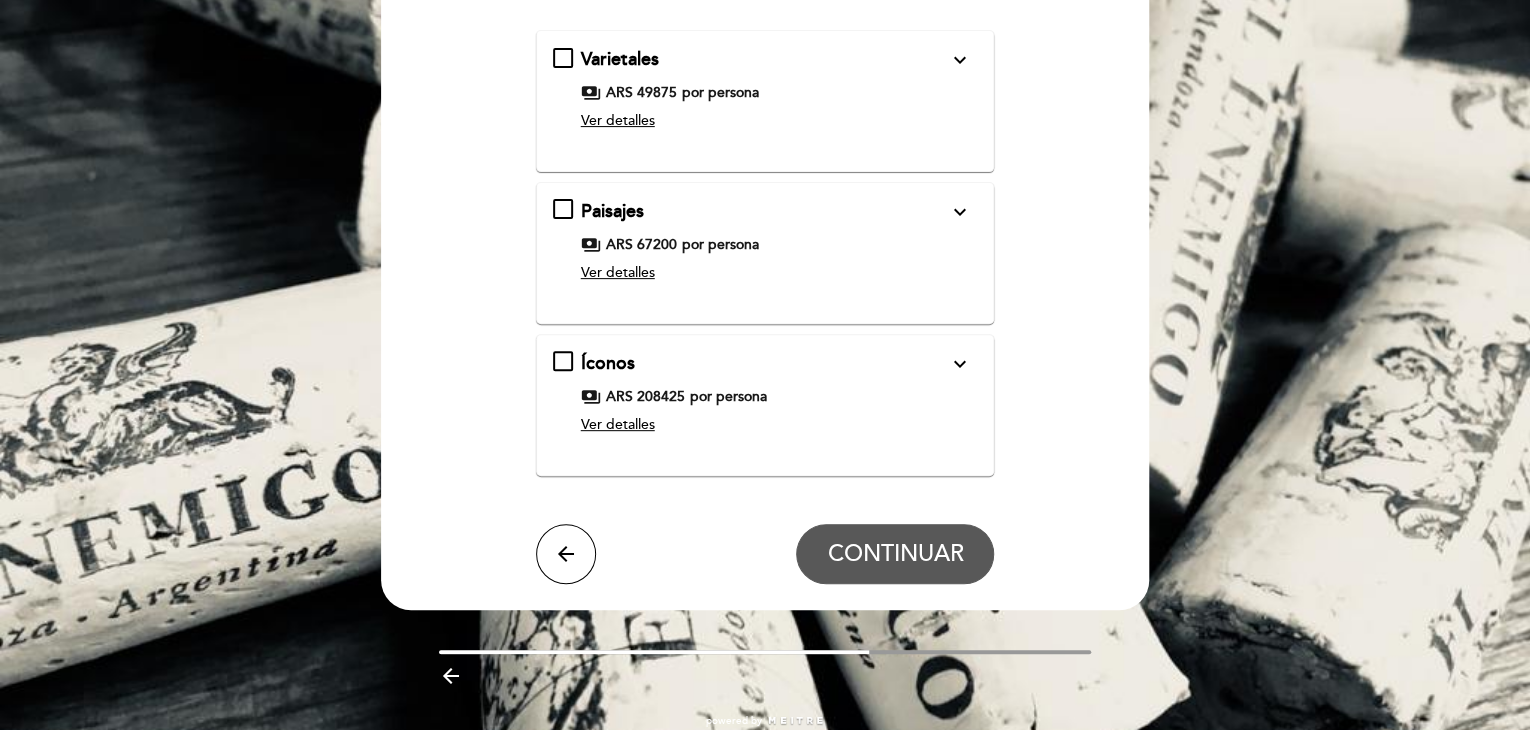 scroll, scrollTop: 270, scrollLeft: 0, axis: vertical 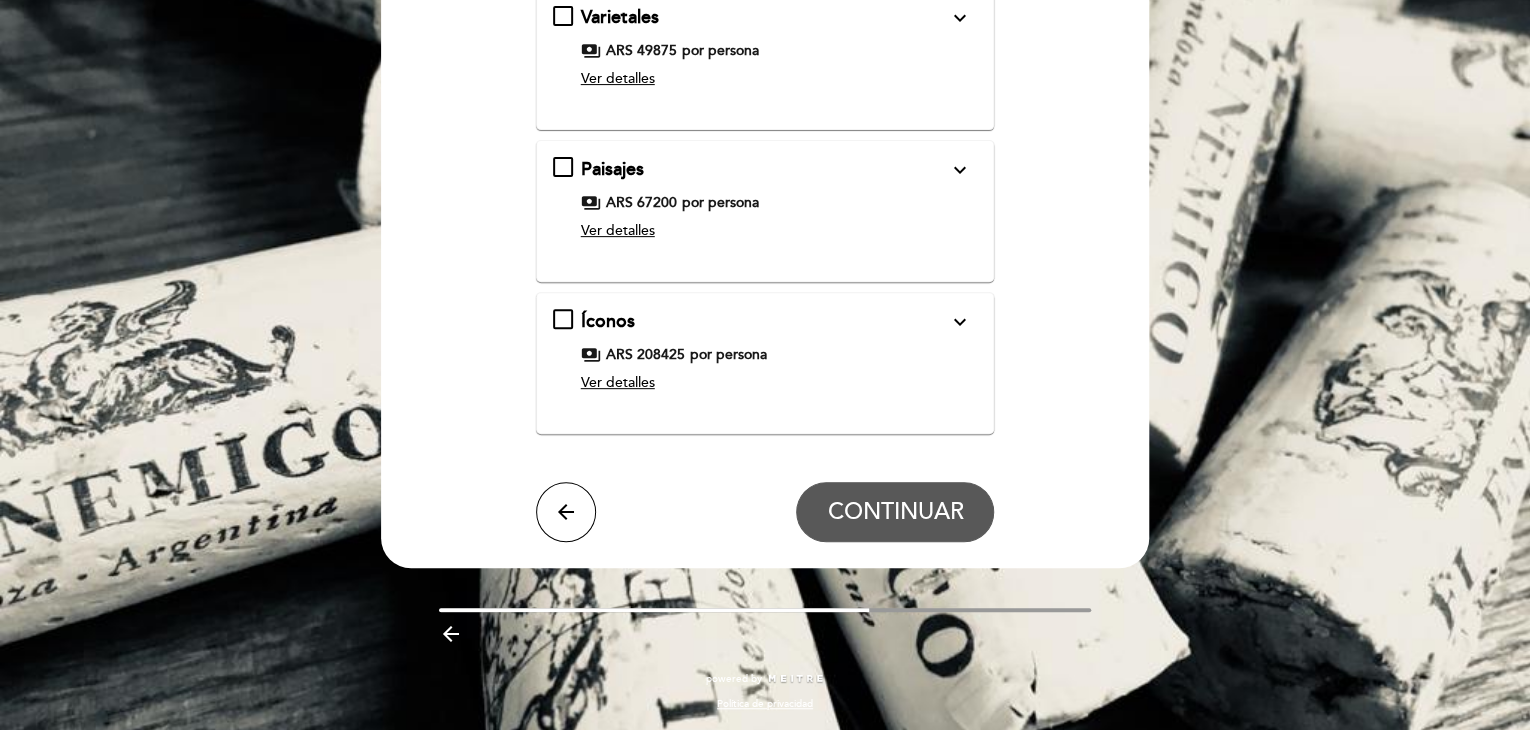 click on "Ver detalles" at bounding box center [618, 382] 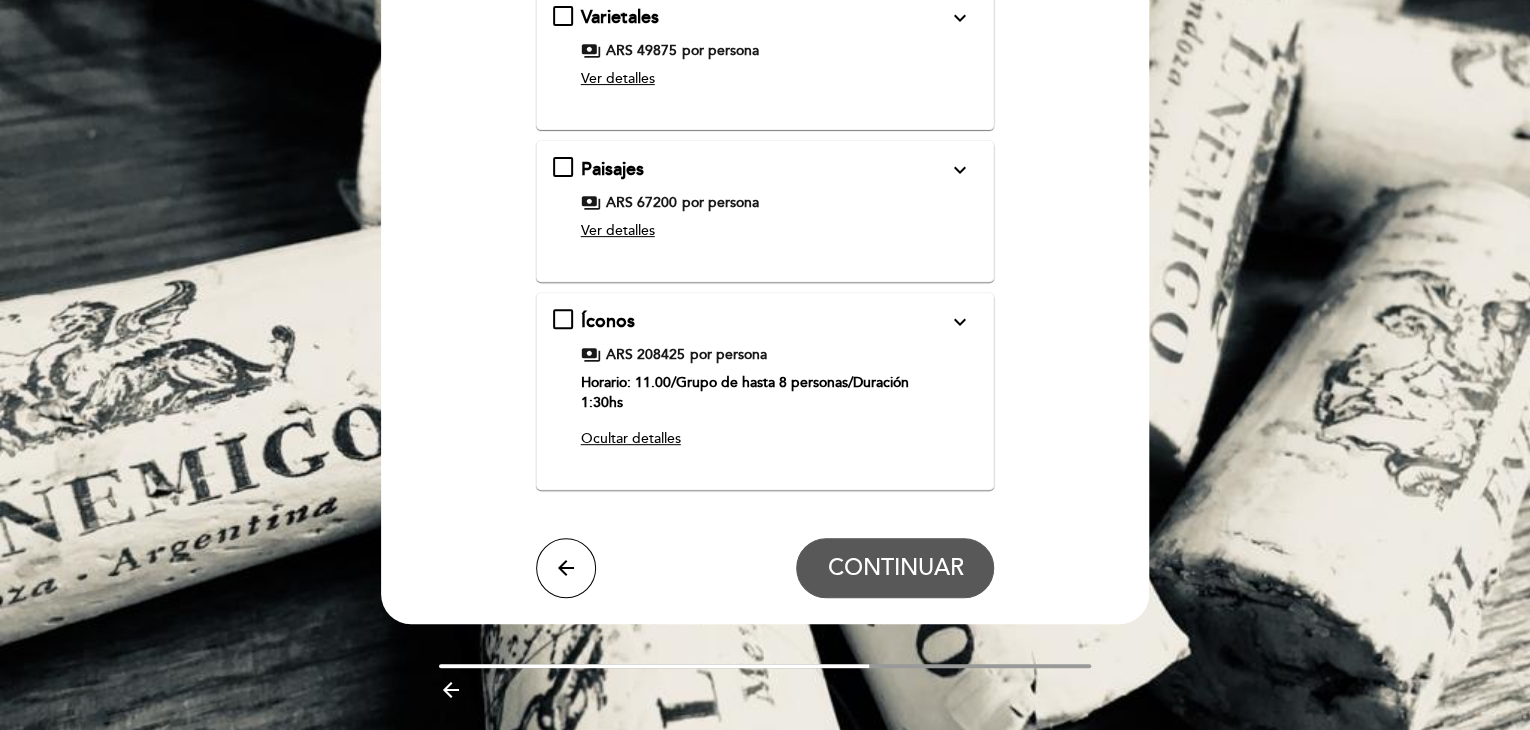 click on "Horario: 11.00/Grupo de hasta 8 personas/Duración 1:30hs" at bounding box center [745, 392] 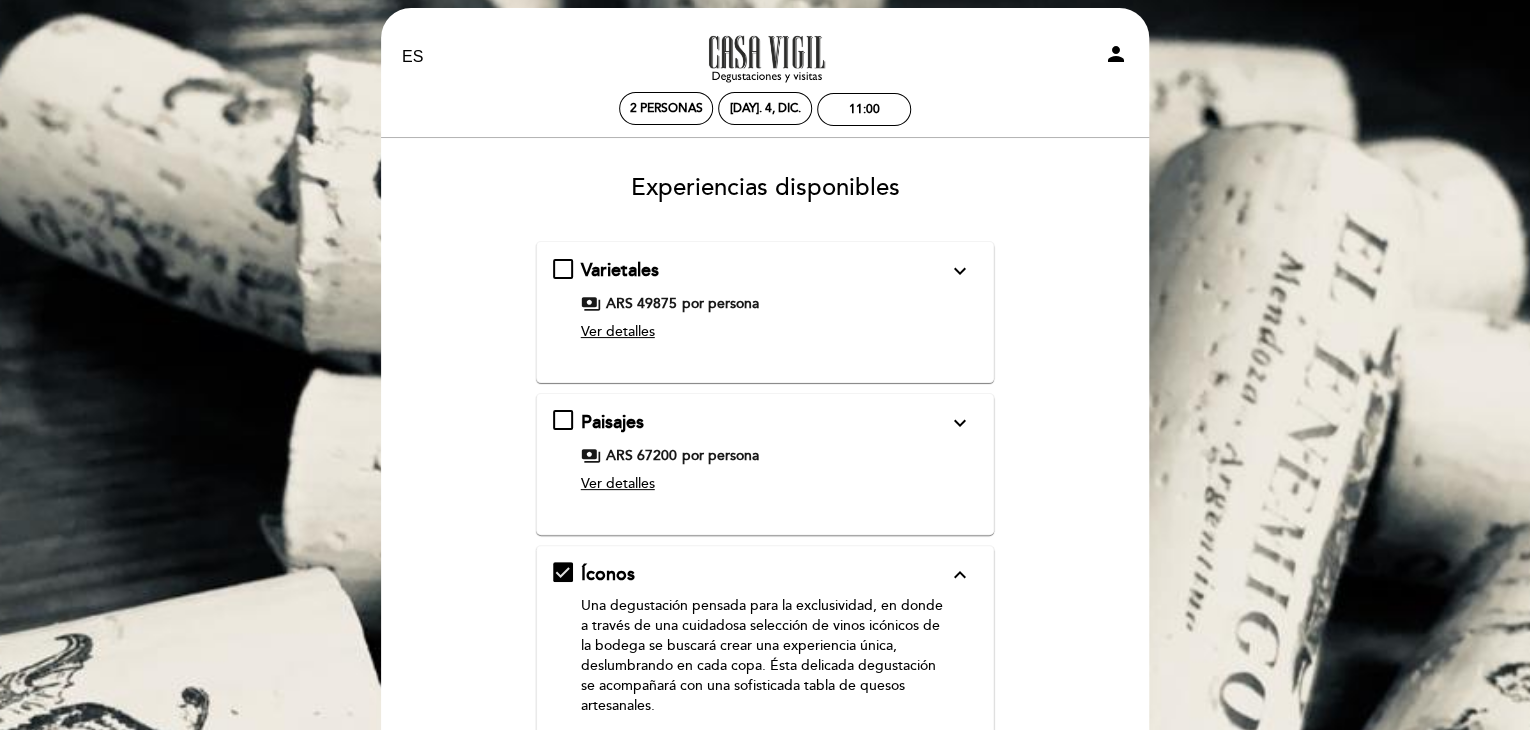 scroll, scrollTop: 0, scrollLeft: 0, axis: both 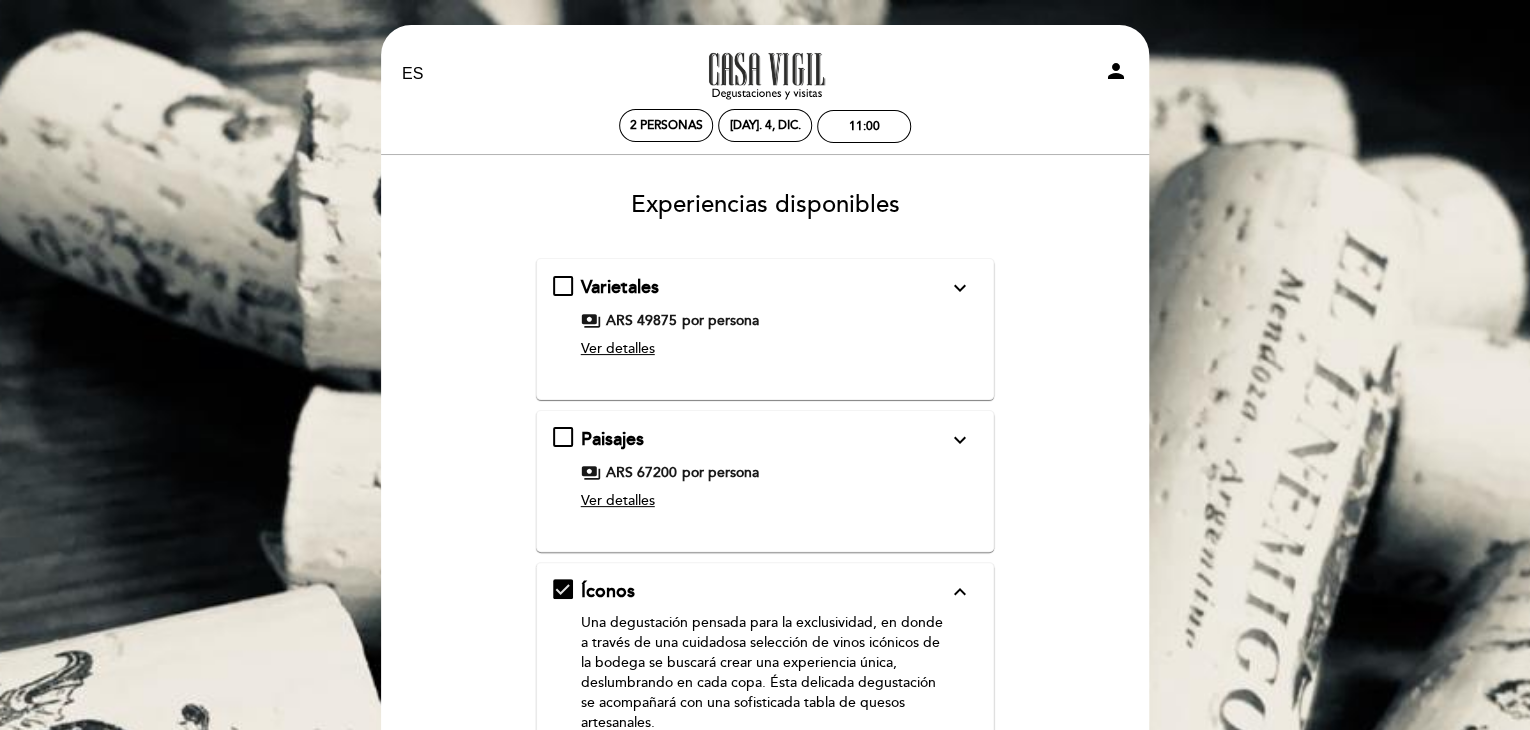 click on "Varietales
expand_more
Una experiencia para descubrir y dejarse sorprender por los vinos de El Enemigo, degustando una selección de uvas, que nos permitirán adentrarnos en las diferencias sensoriales que cada uno de los varietales seleccionados expresan, sorprendiendo los sentidos de una manera única.
Incluye:
Tour por la bodega.
Vinos: El Enemigo Chardonnay, El Enemigo Malbec, El Enemigo Cabernet Franc.
Degustacion de aceite de oliva “Casa Vigil”.
payments
ARS 49875
por persona
Ver detalles" at bounding box center (765, 321) 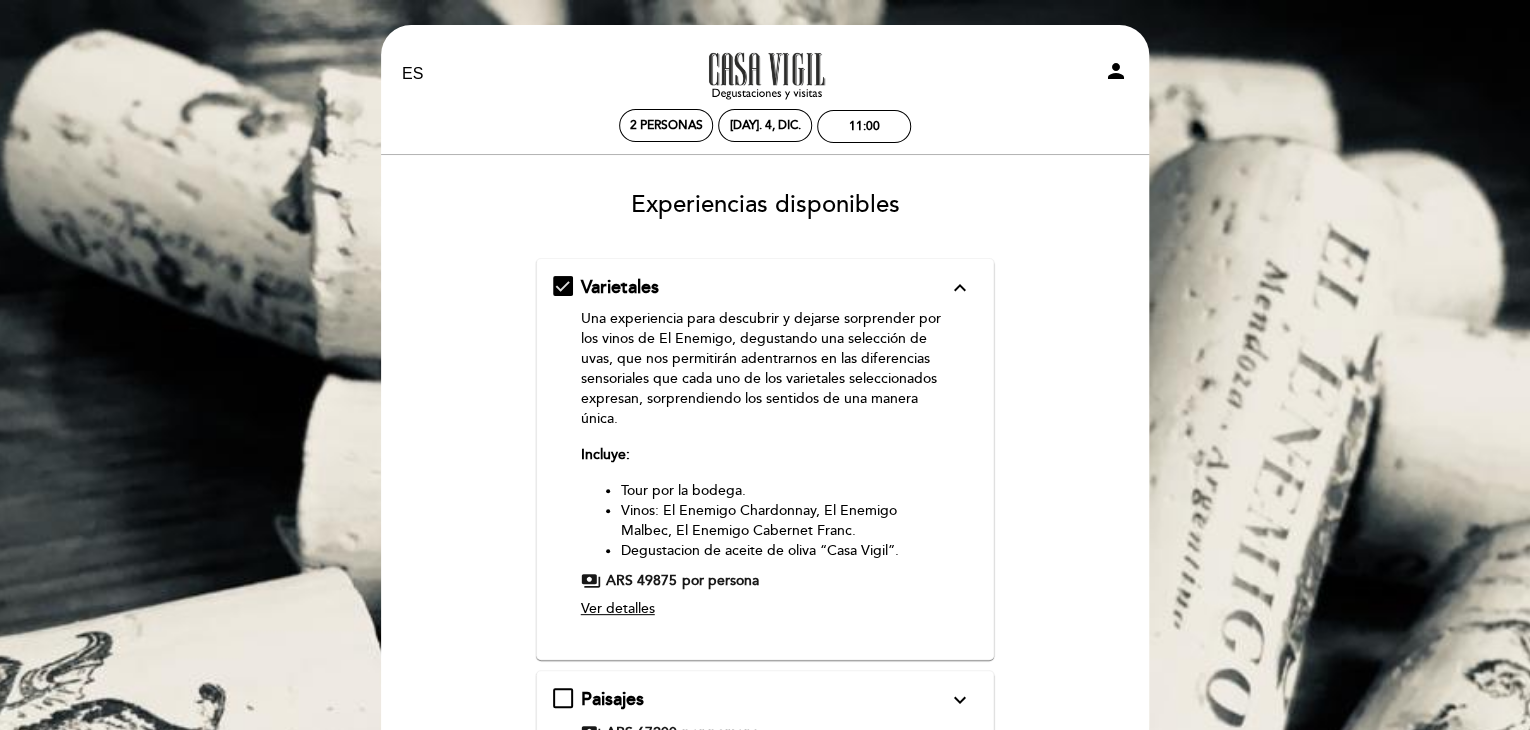 click on "Varietales
expand_less" at bounding box center [764, 288] 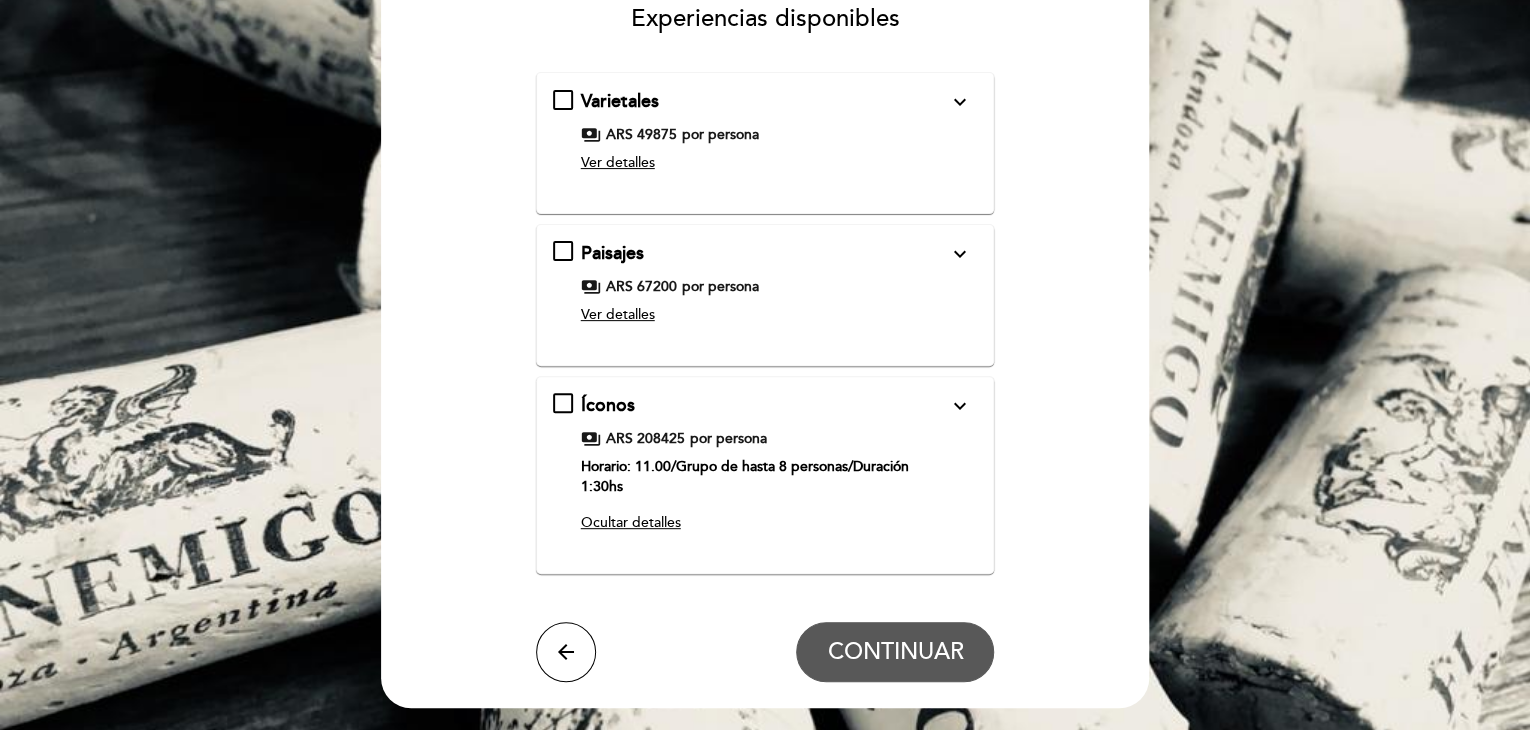 scroll, scrollTop: 200, scrollLeft: 0, axis: vertical 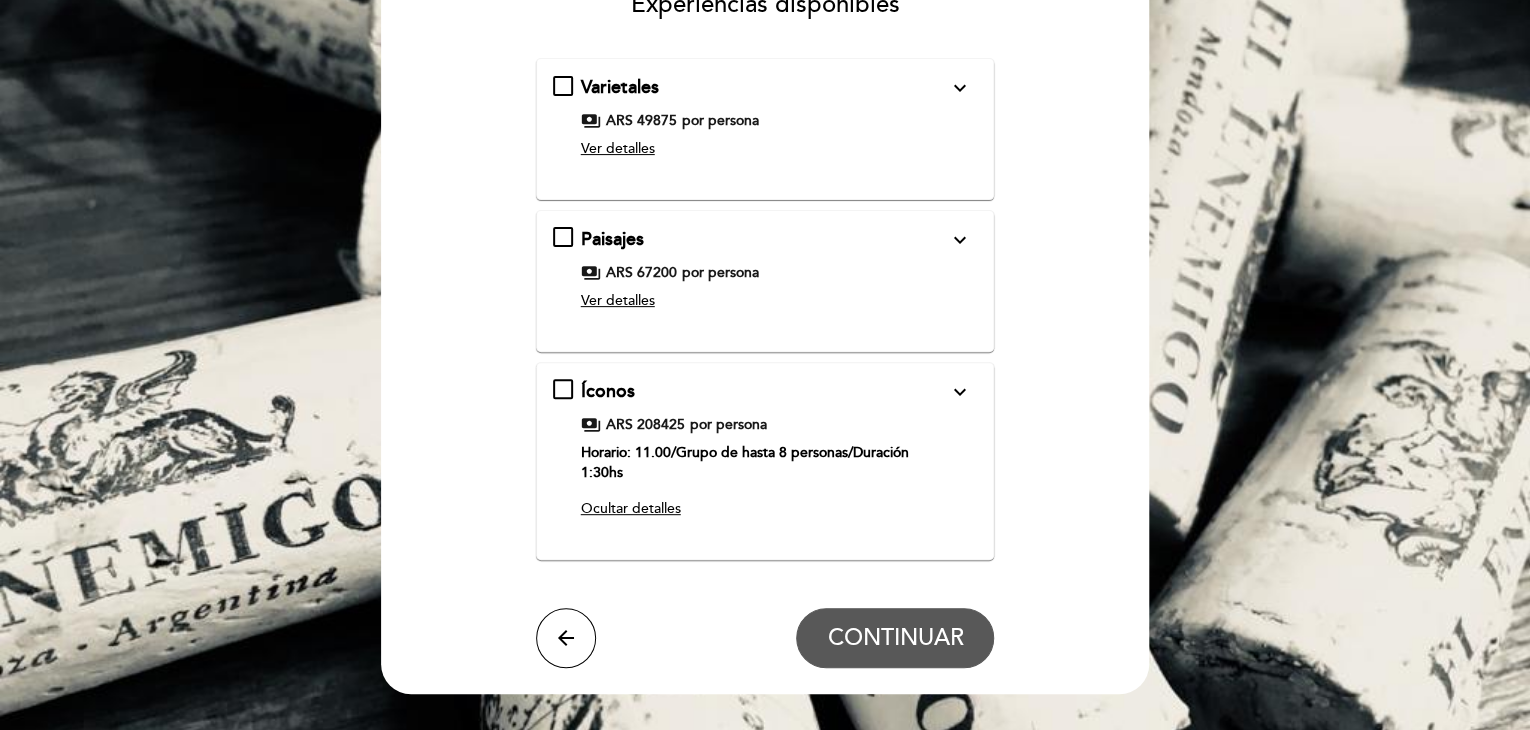 click on "Varietales
expand_more" at bounding box center [764, 88] 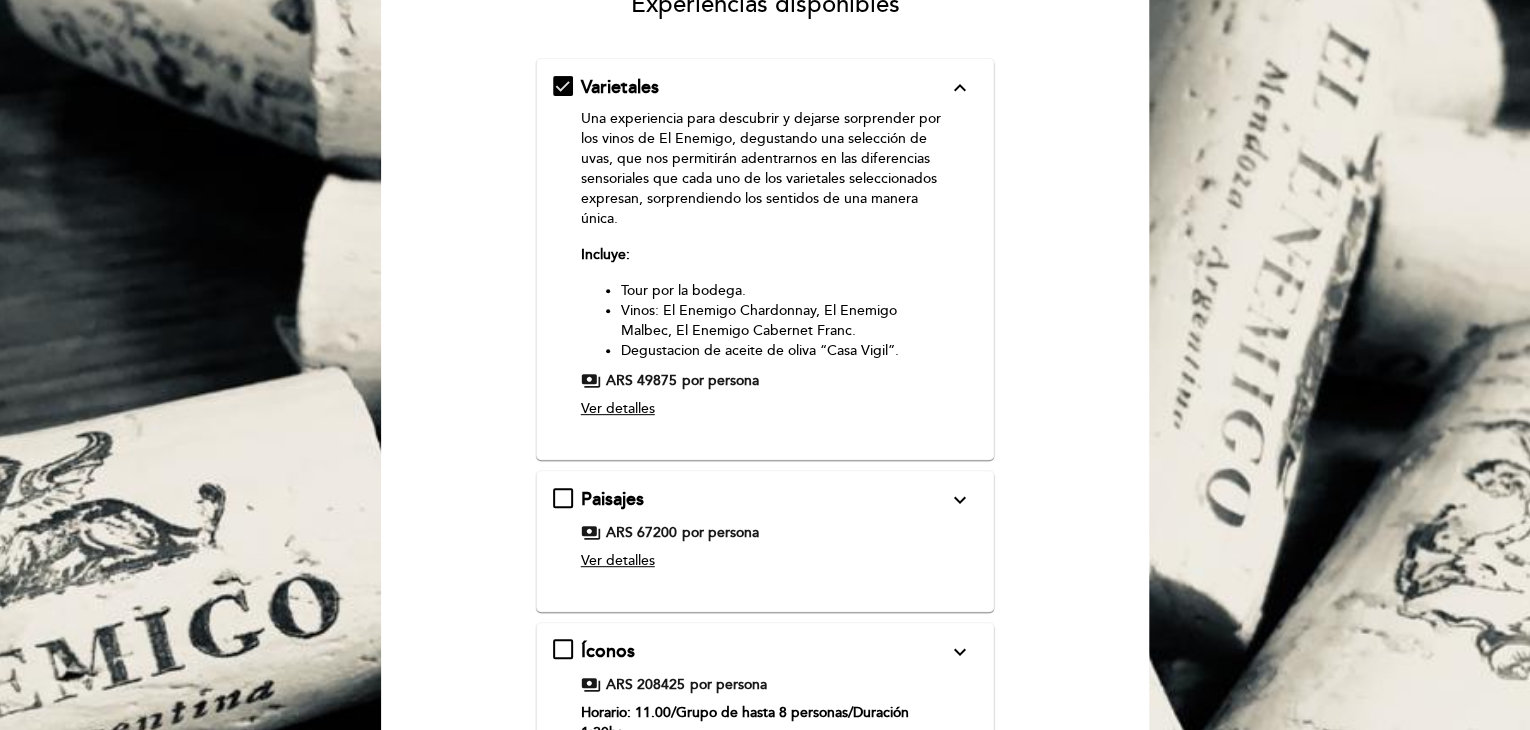 click on "Paisajes
expand_more" at bounding box center (764, 500) 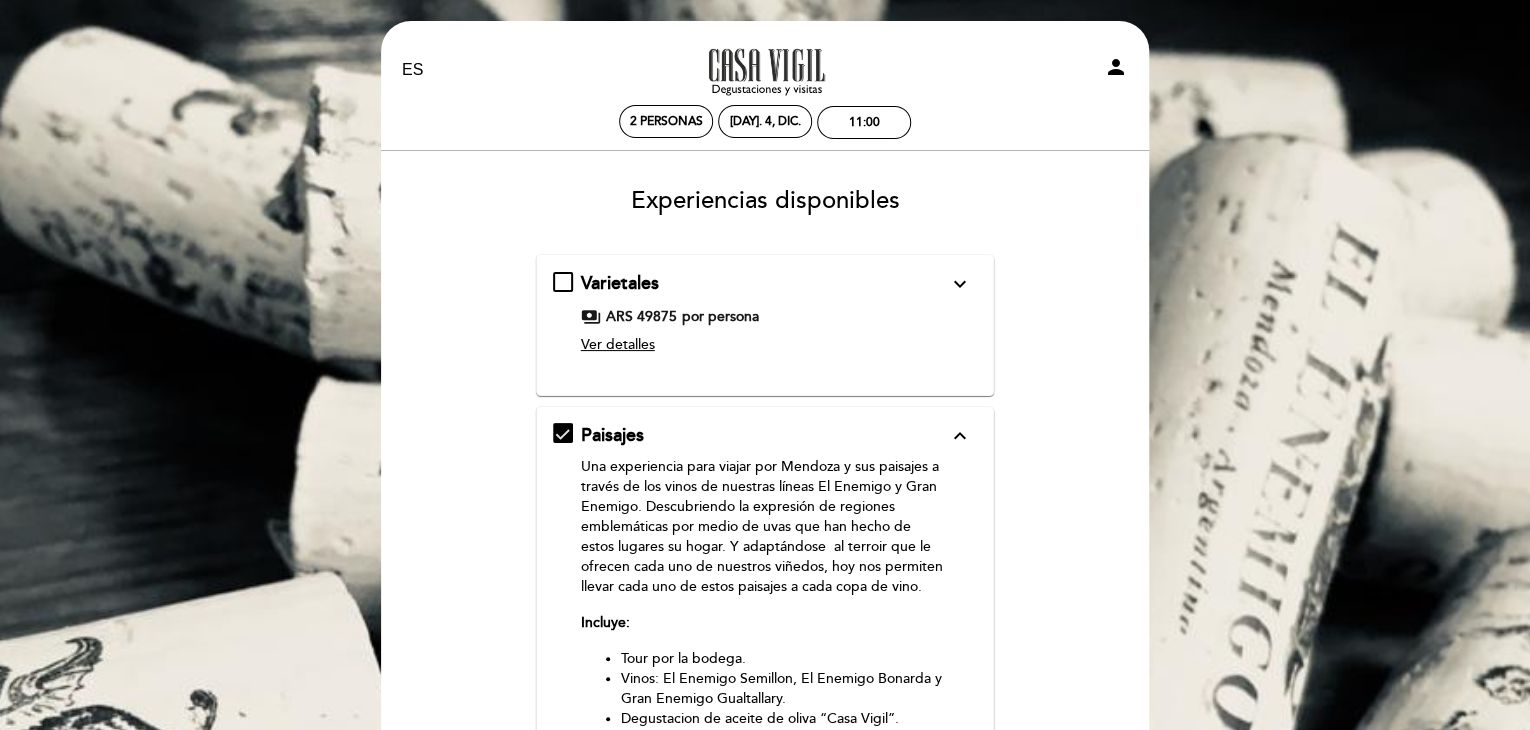 scroll, scrollTop: 0, scrollLeft: 0, axis: both 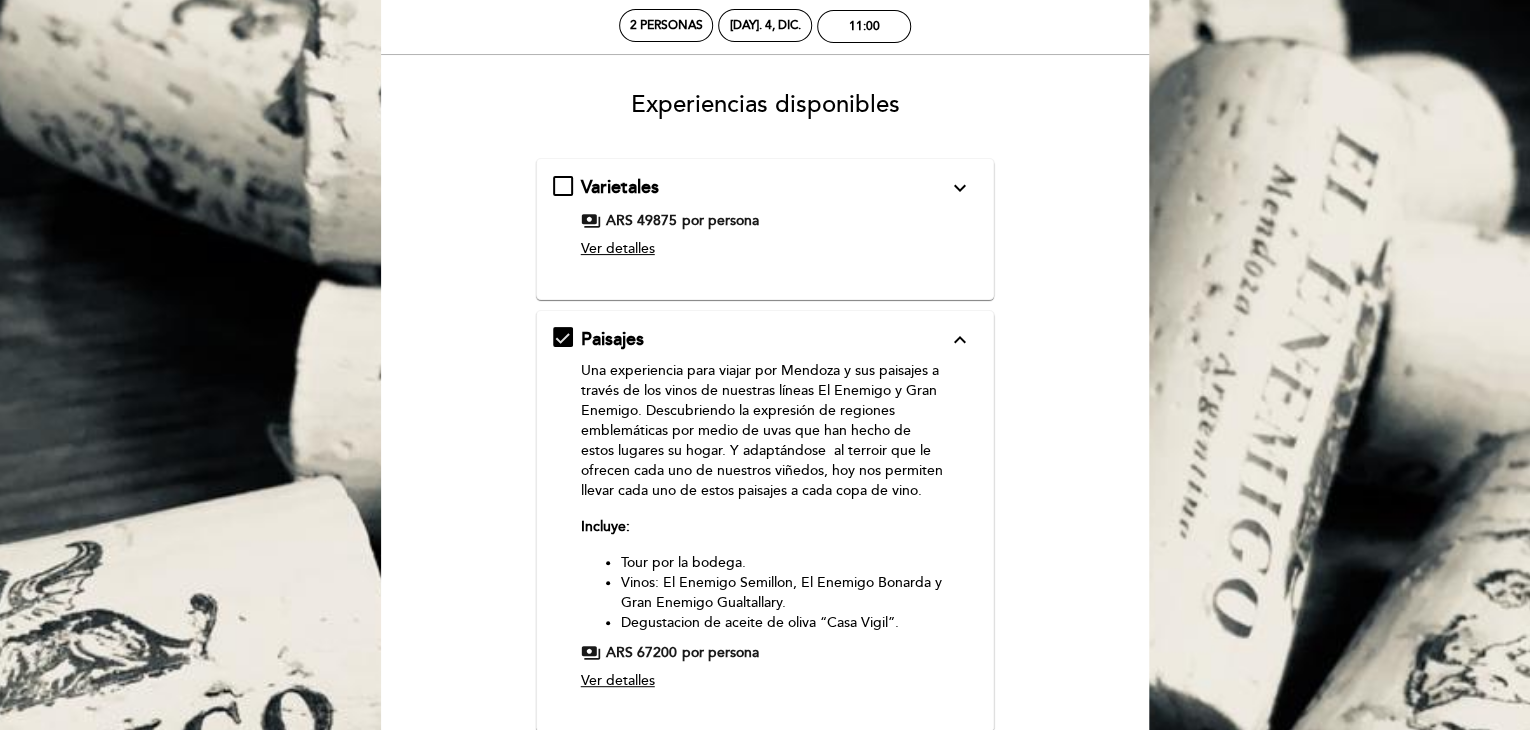 click on "payments
ARS 49875
por persona" at bounding box center (764, 221) 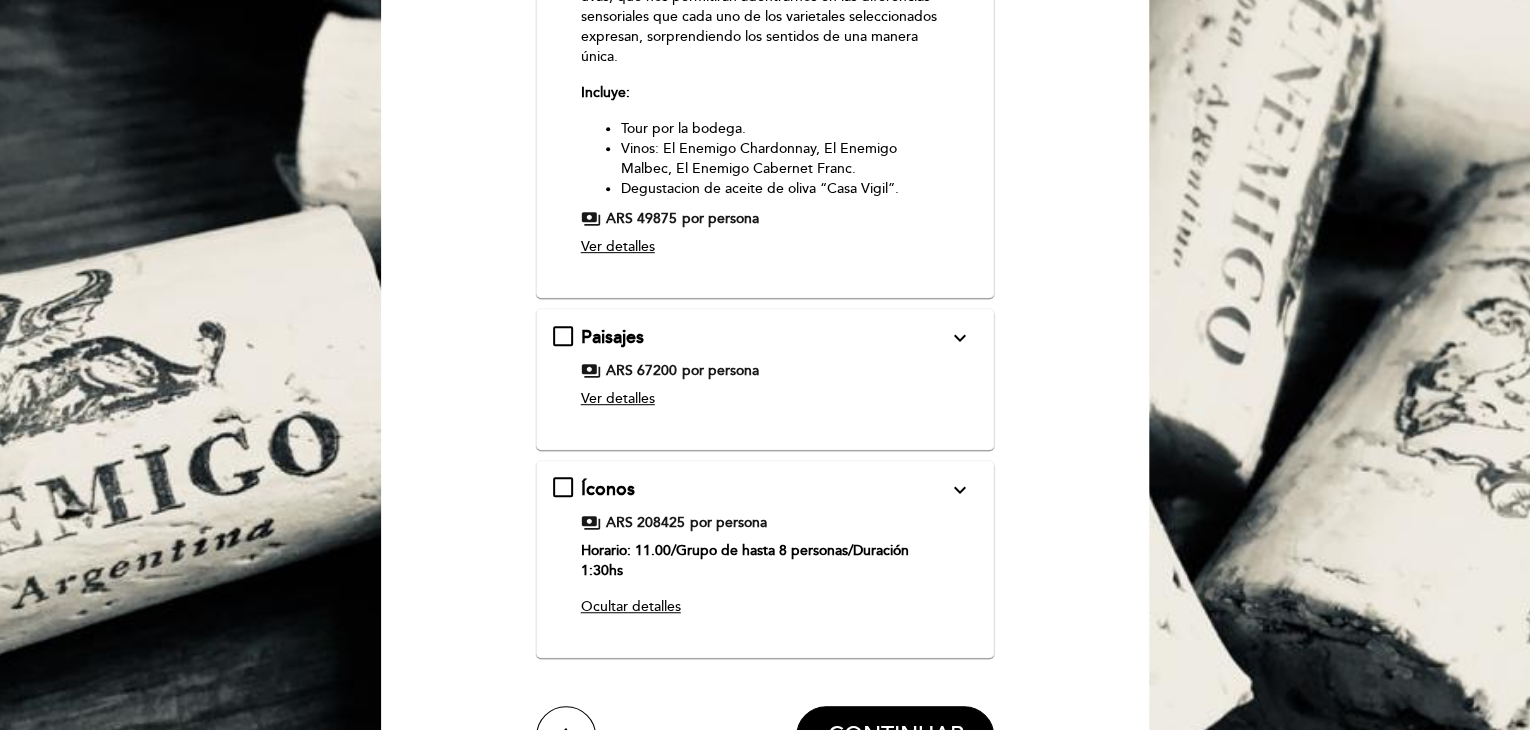 scroll, scrollTop: 400, scrollLeft: 0, axis: vertical 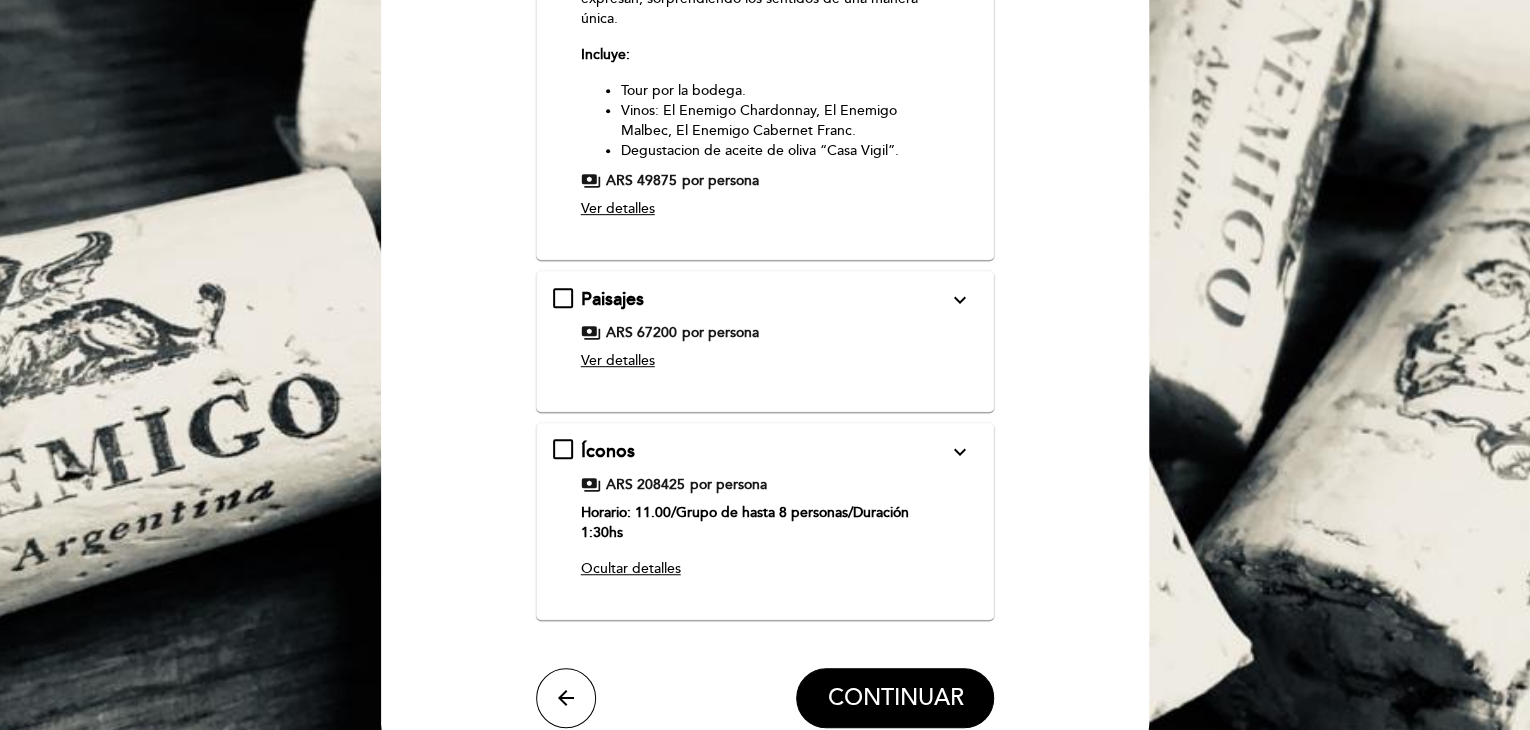 click on "expand_more" at bounding box center [959, 452] 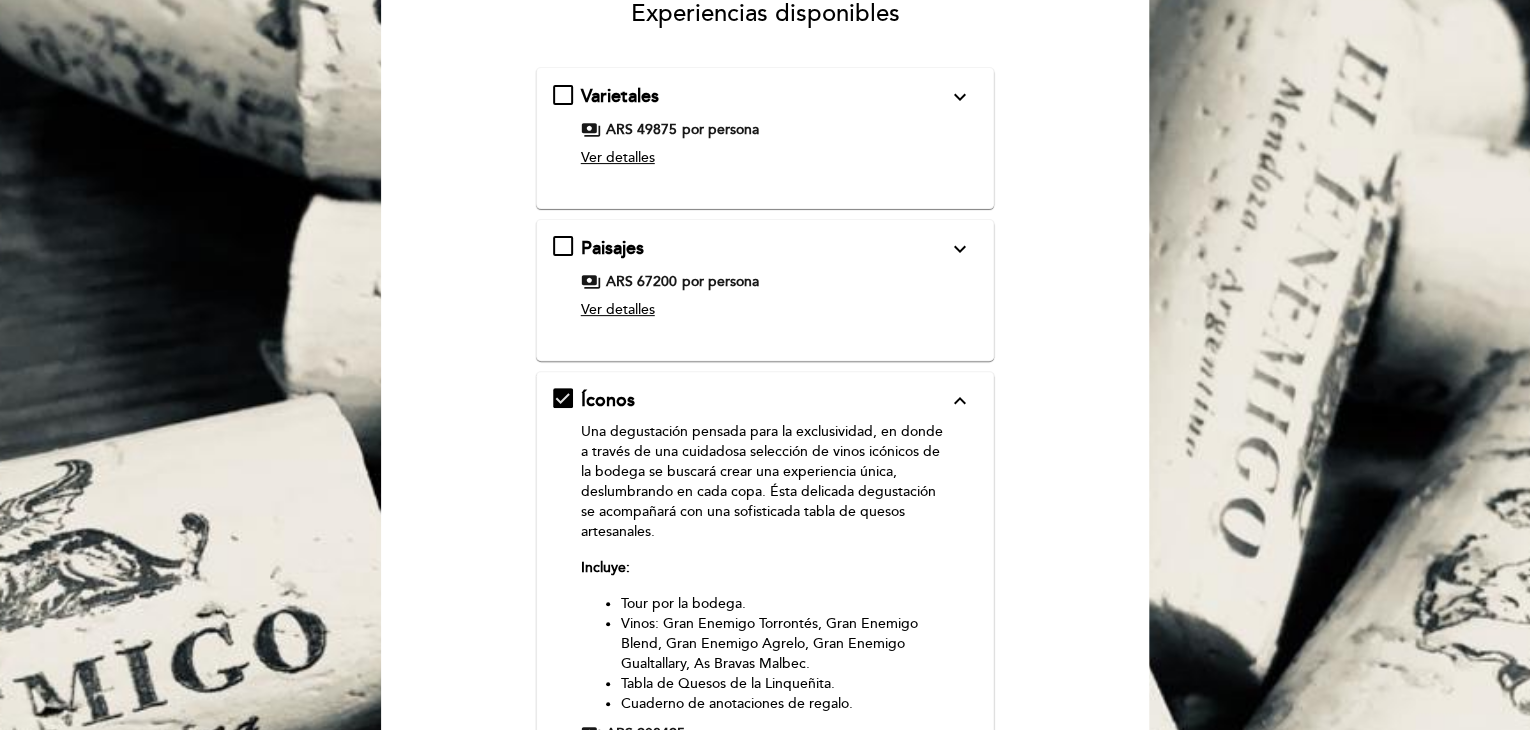 scroll, scrollTop: 240, scrollLeft: 0, axis: vertical 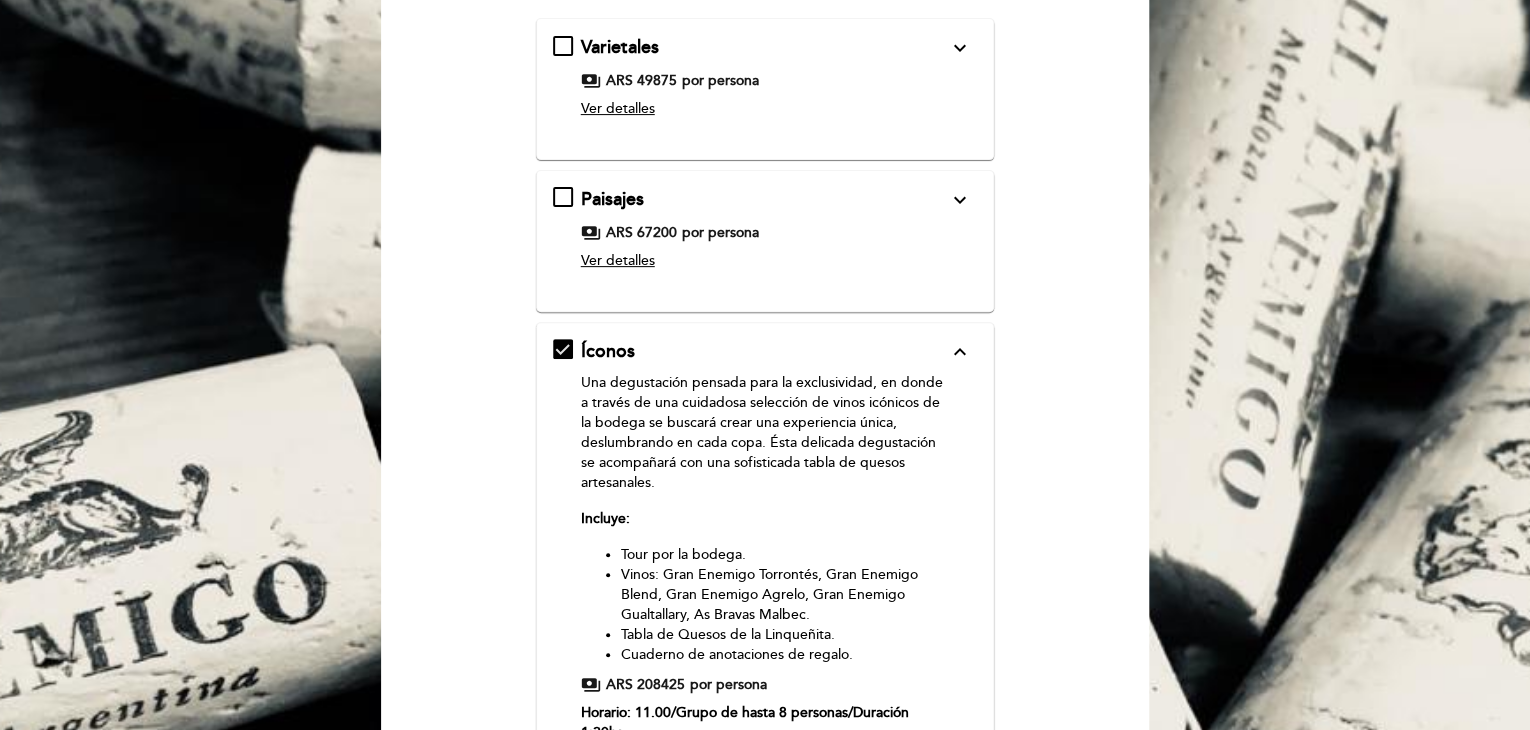 click on "Paisajes
expand_less
Una experiencia para viajar por Mendoza y sus paisajes a través de los vinos de nuestras líneas El Enemigo y Gran Enemigo. Descubriendo la expresión de regiones emblemáticas por medio de uvas que han hecho de estos lugares su hogar. Y adaptándose  al terroir que le ofrecen cada uno de nuestros viñedos, hoy nos permiten llevar cada uno de estos paisajes a cada copa de vino.
Incluye:
Tour por la bodega.
Vinos: El Enemigo Semillon, El Enemigo Bonarda y Gran Enemigo Gualtallary.
Degustacion de aceite de oliva “Casa Vigil”.
payments
ARS 67200
por persona
Ver detalles" at bounding box center (765, 233) 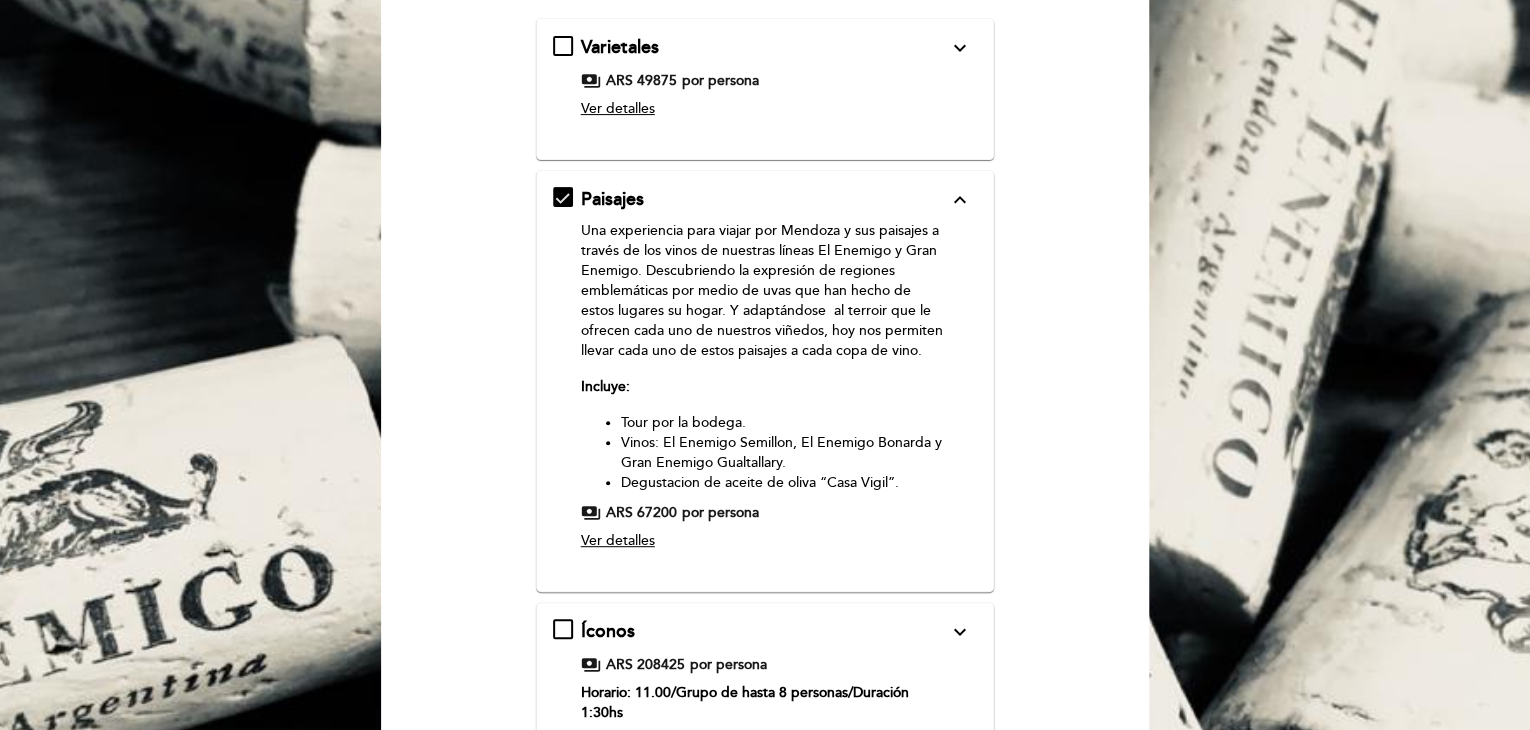 click on "Varietales
expand_more
Una experiencia para descubrir y dejarse sorprender por los vinos de El Enemigo, degustando una selección de uvas, que nos permitirán adentrarnos en las diferencias sensoriales que cada uno de los varietales seleccionados expresan, sorprendiendo los sentidos de una manera única.
Incluye:
Tour por la bodega.
Vinos: El Enemigo Chardonnay, El Enemigo Malbec, El Enemigo Cabernet Franc.
Degustacion de aceite de oliva “Casa Vigil”.
payments
ARS 49875
por persona
Ver detalles" at bounding box center (765, 89) 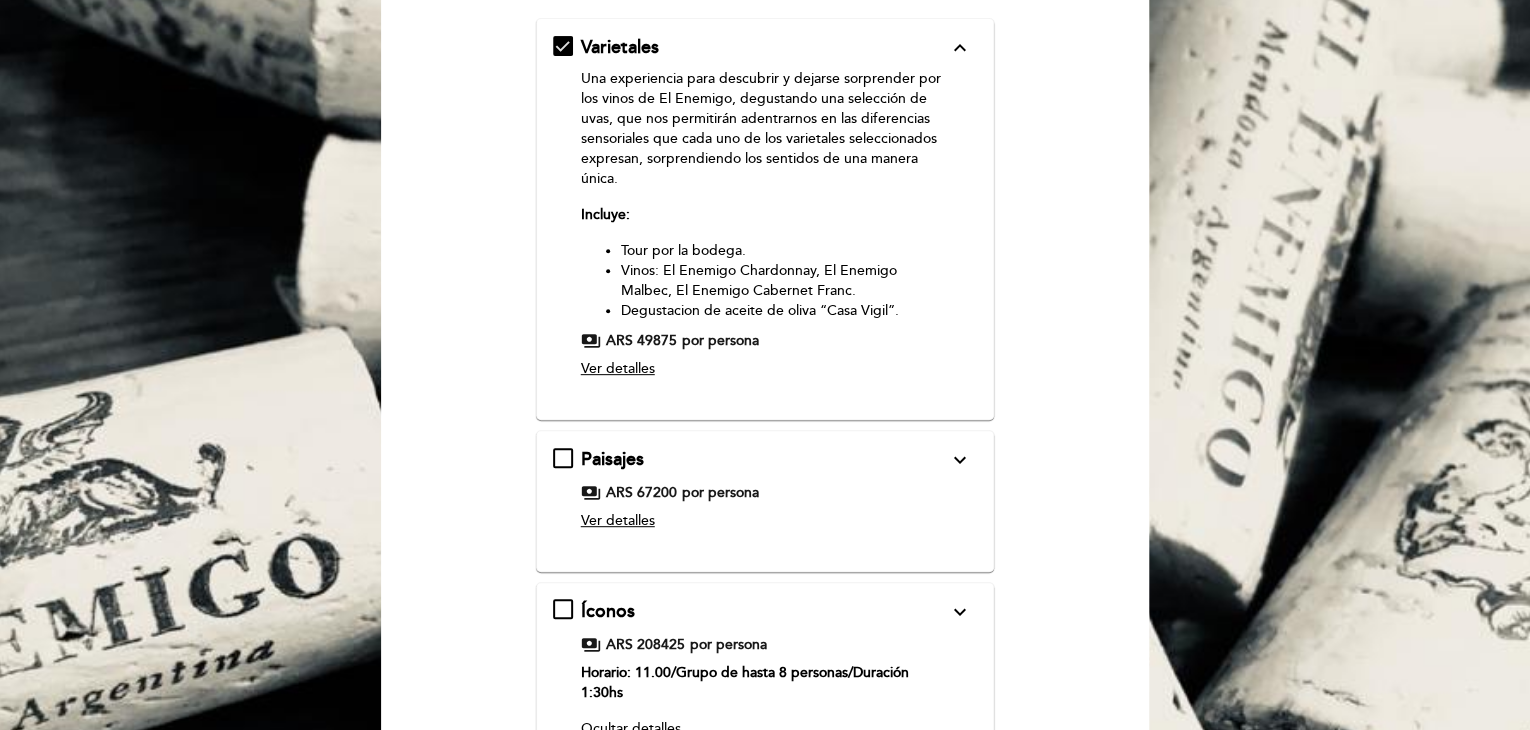 click on "por persona" at bounding box center [720, 493] 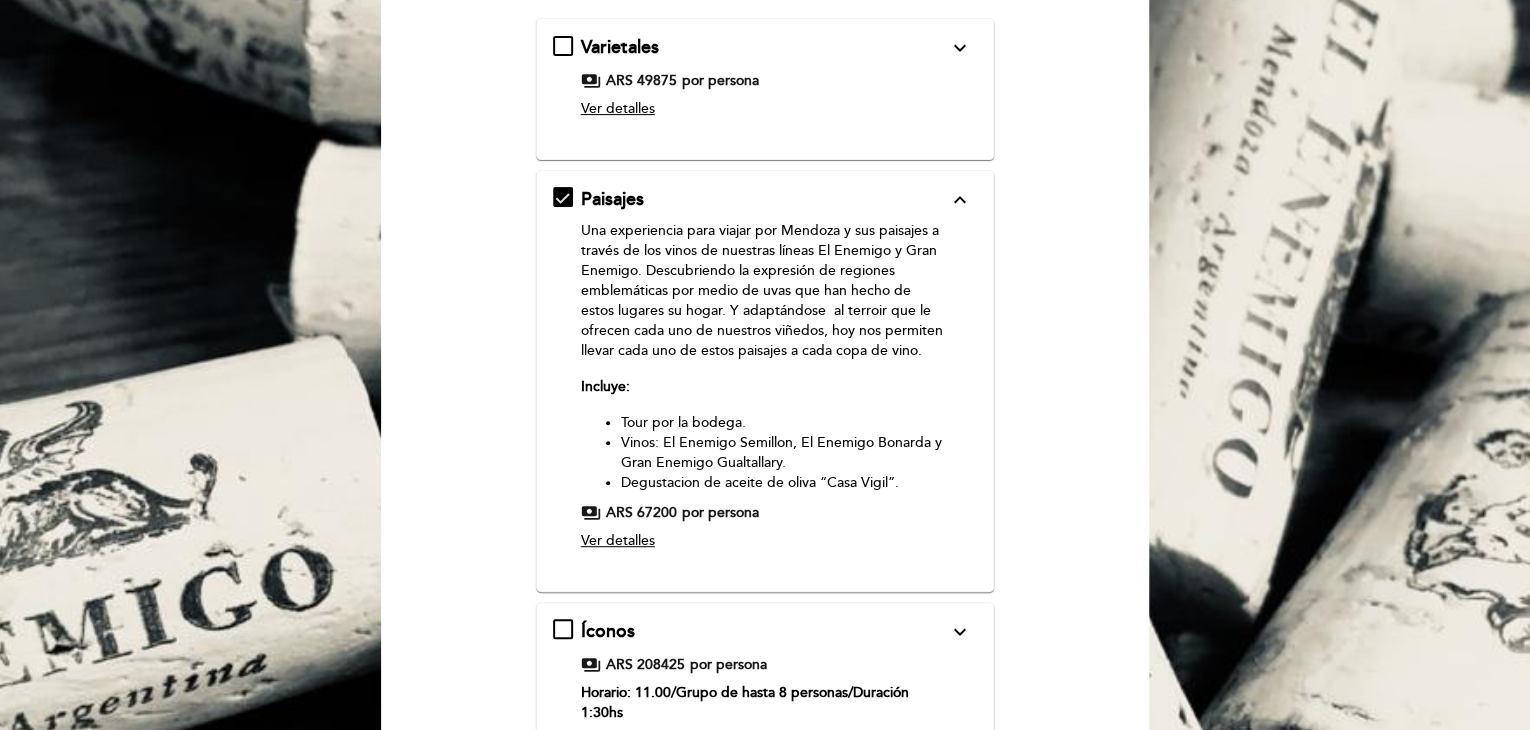 scroll, scrollTop: 340, scrollLeft: 0, axis: vertical 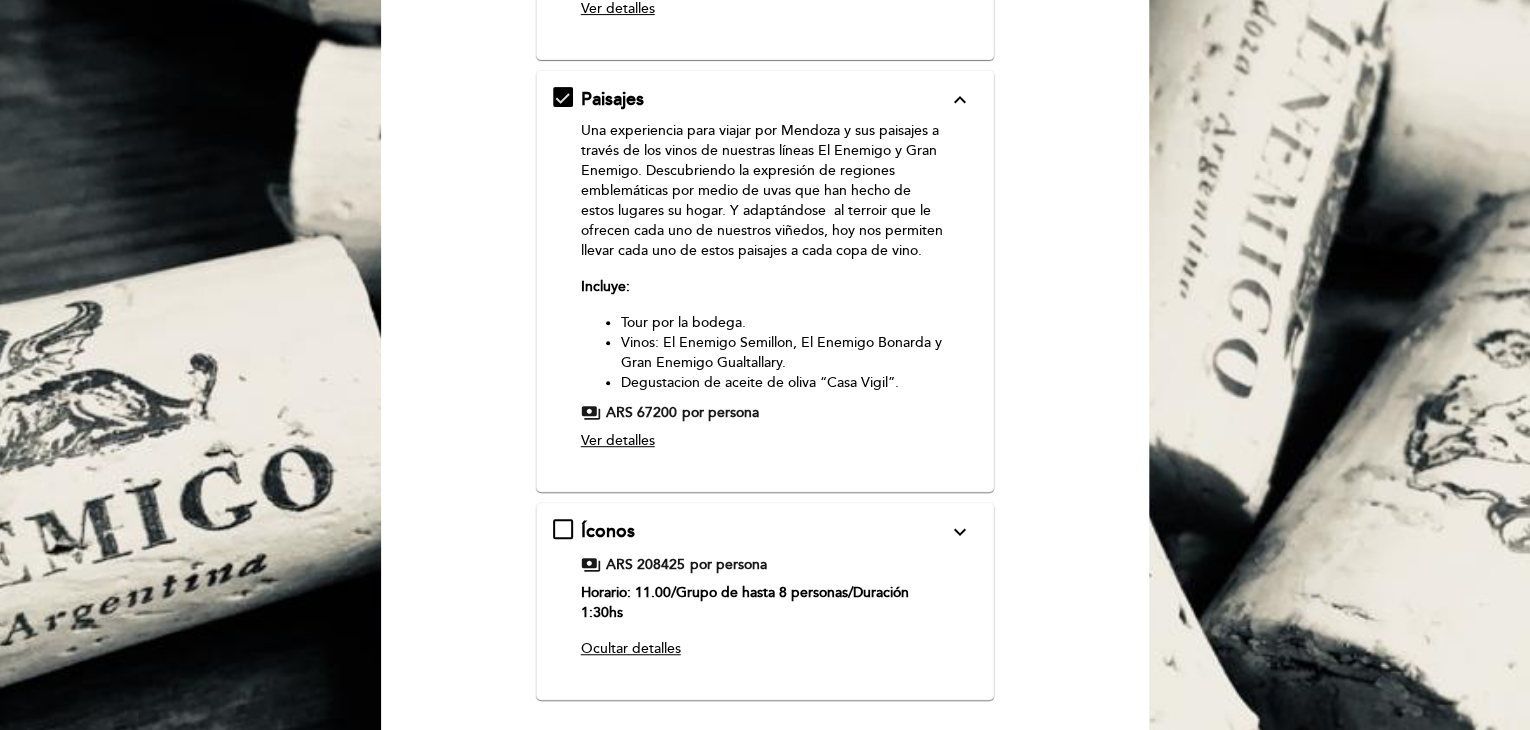 click on "Íconos
expand_more
Una degustación pensada para la exclusividad, en donde a través de una cuidadosa selección de vinos icónicos de la bodega se buscará crear una experiencia única, deslumbrando en cada copa. Ésta delicada degustación se acompañará con una sofisticada tabla de quesos artesanales.
Incluye:
Tour por la bodega.
Vinos: Gran Enemigo Torrontés, Gran Enemigo Blend, Gran Enemigo Agrelo, Gran Enemigo Gualtallary, As Bravas Malbec.
Tabla de Quesos de la Linqueñita.
Cuaderno de anotaciones de regalo.
payments
ARS 208425
por persona
Horario: 11.00/Grupo de hasta 8 personas/Duración 1:30hs
Ocultar detalles" at bounding box center [765, 593] 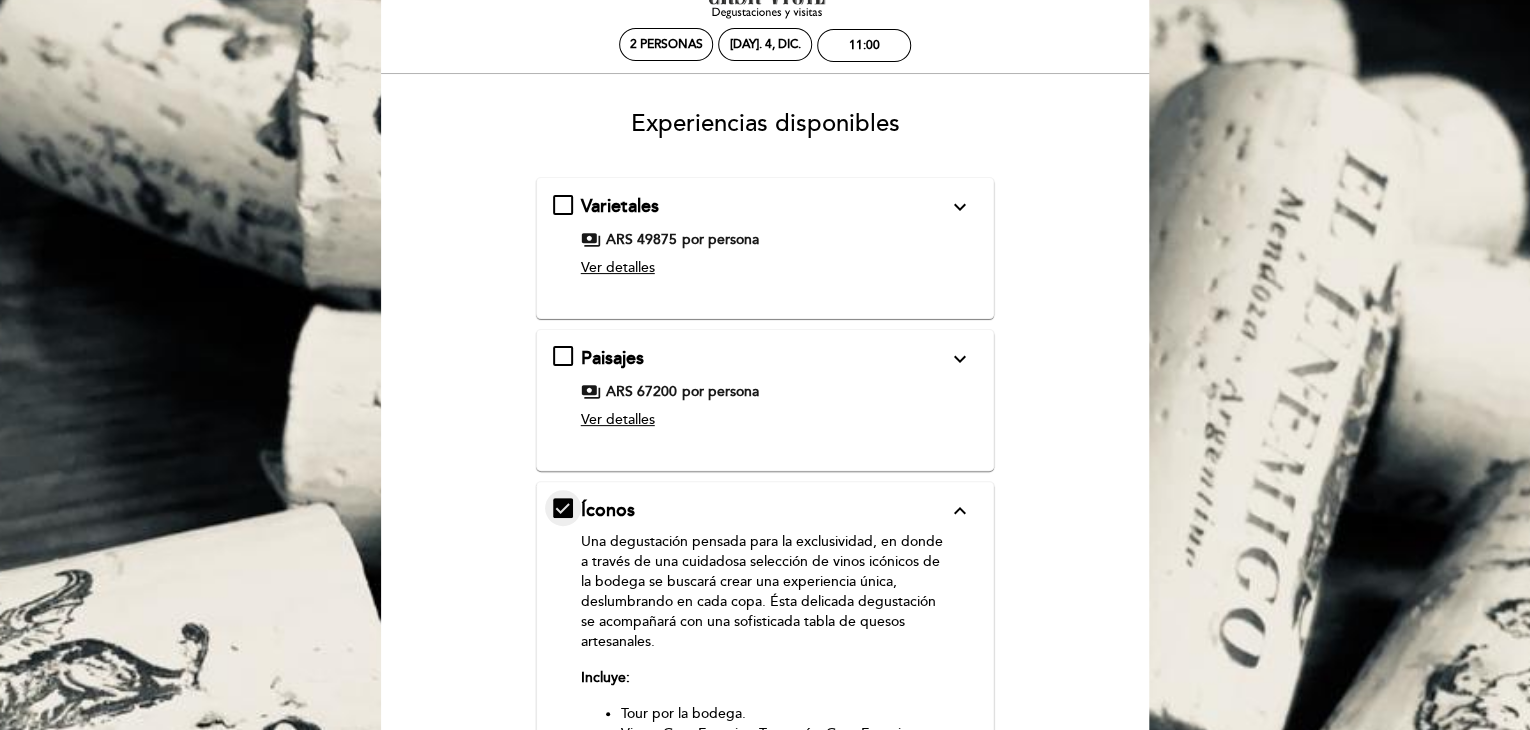 scroll, scrollTop: 0, scrollLeft: 0, axis: both 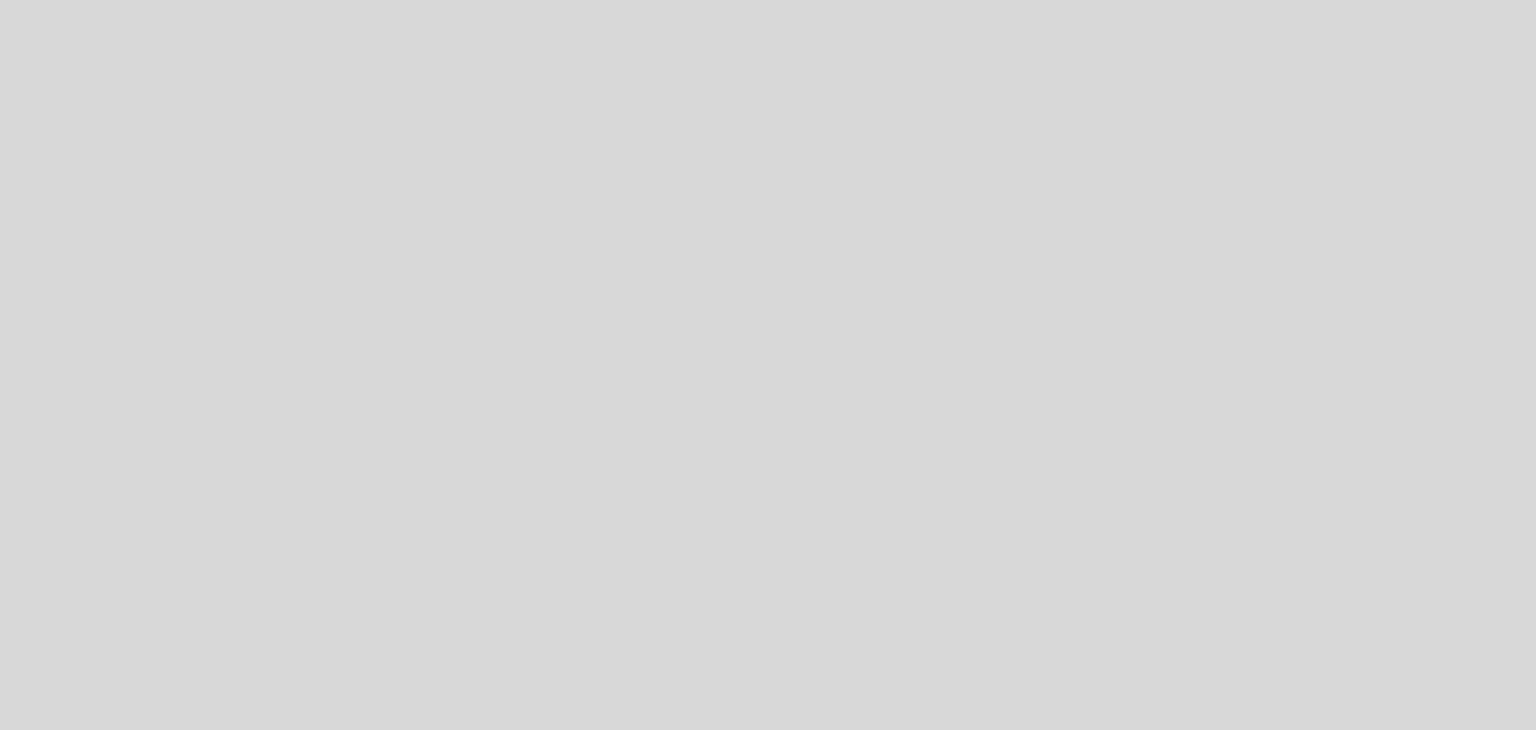 select on "es" 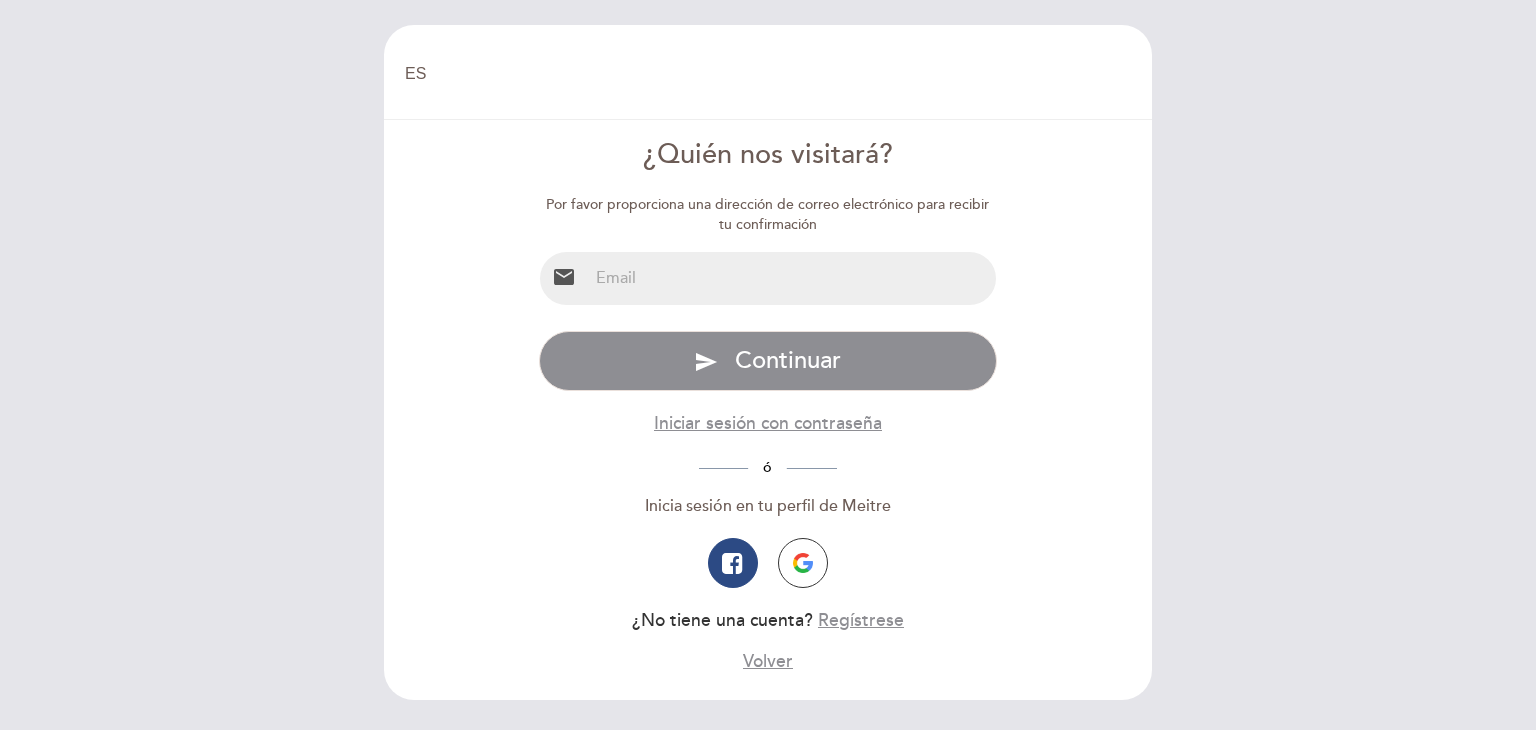 click at bounding box center (792, 278) 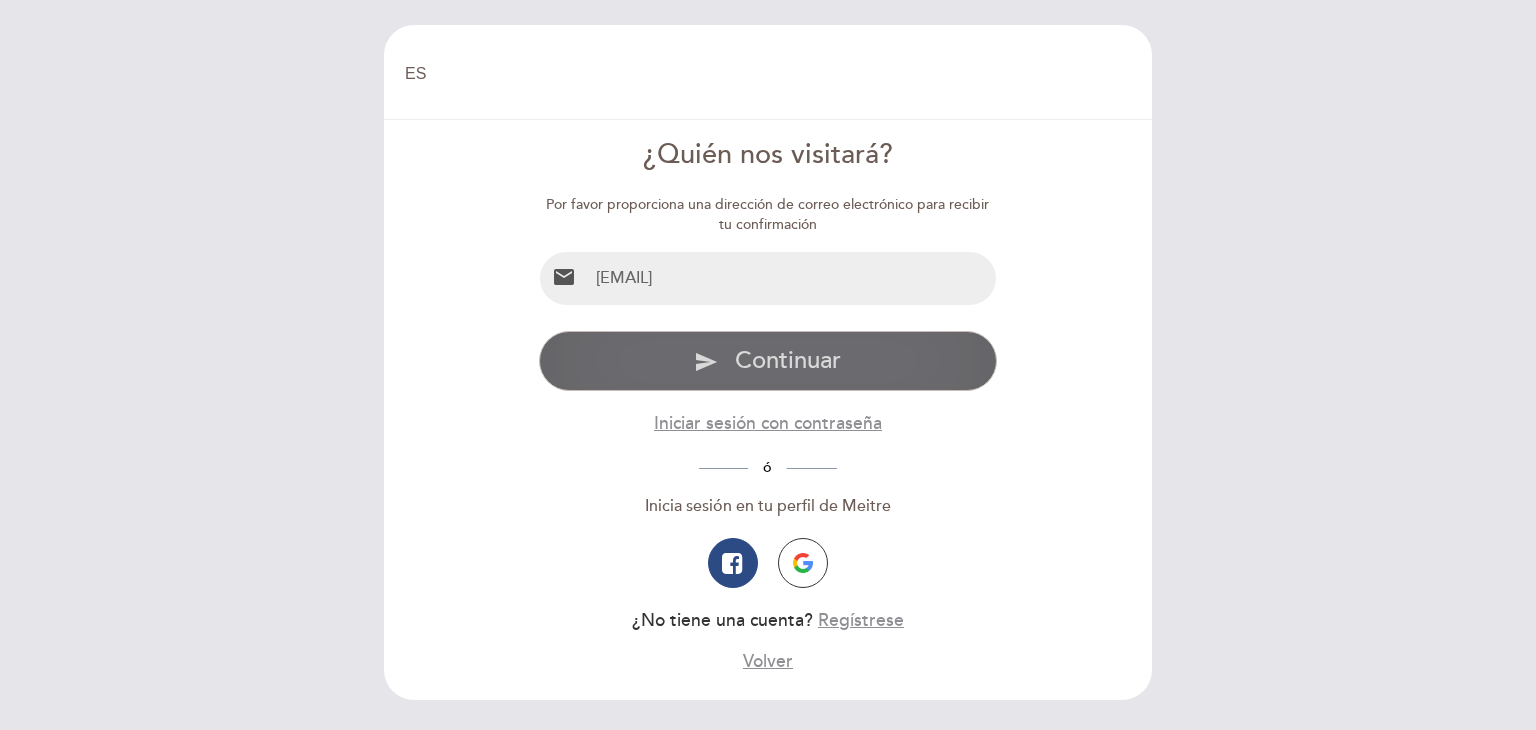 click on "send
Continuar" at bounding box center (768, 361) 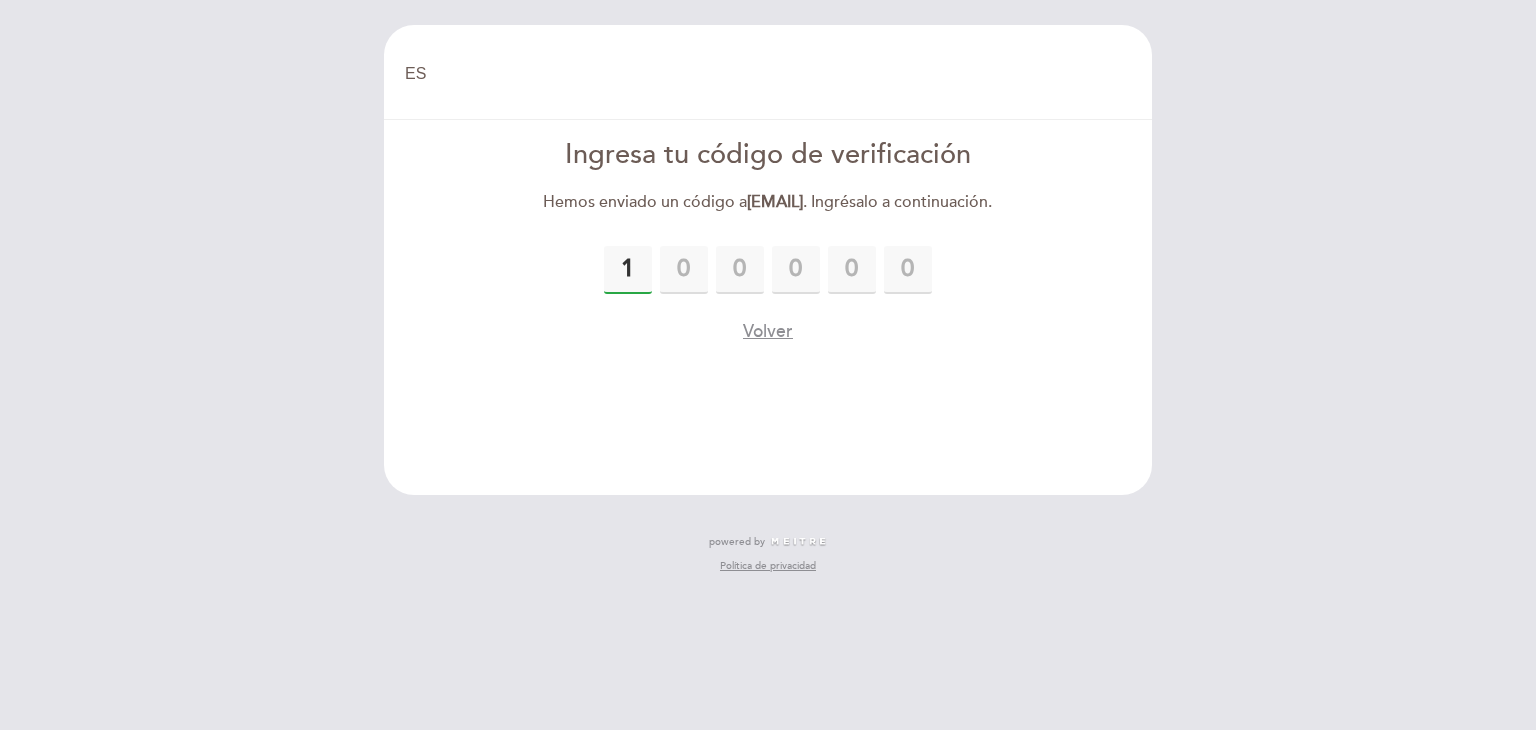 type on "1" 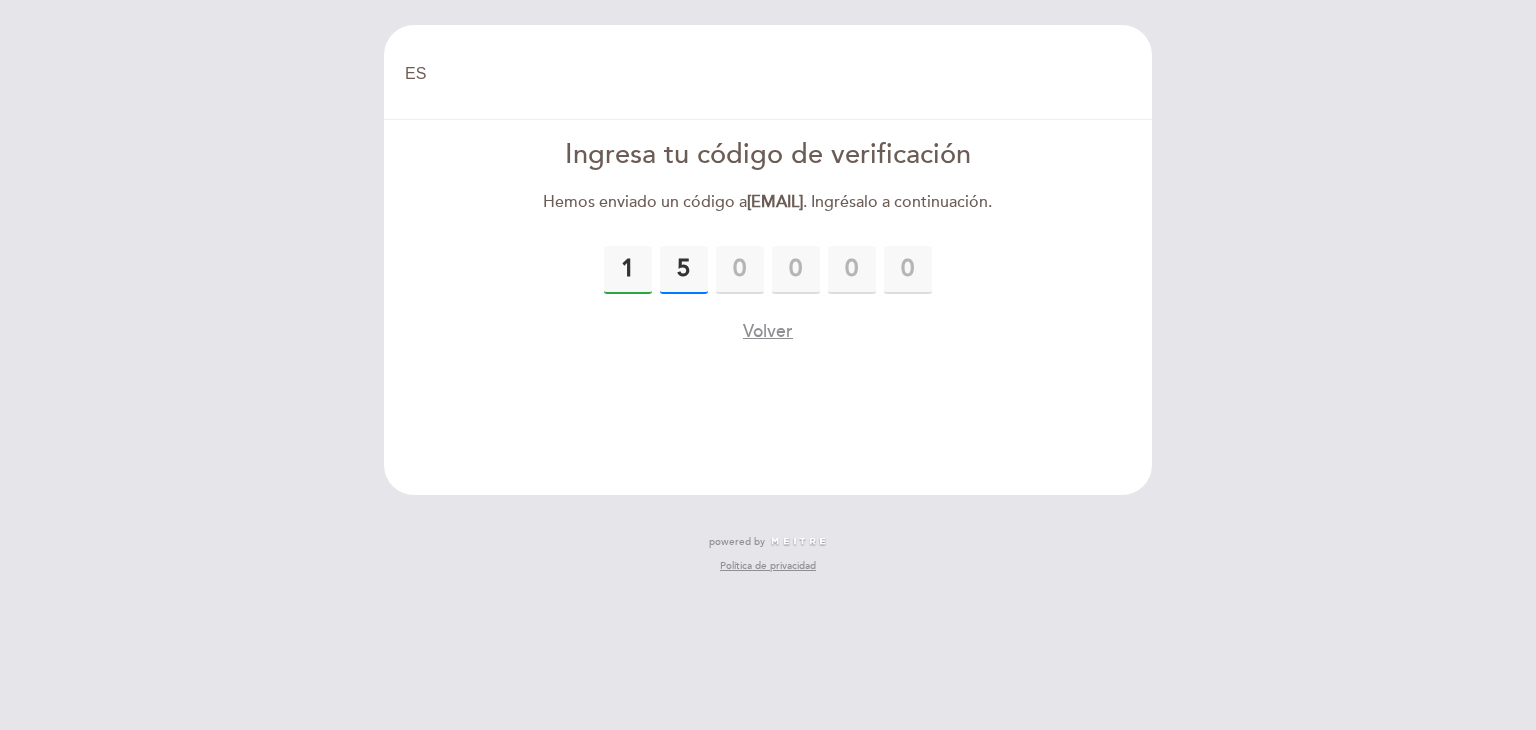 type on "5" 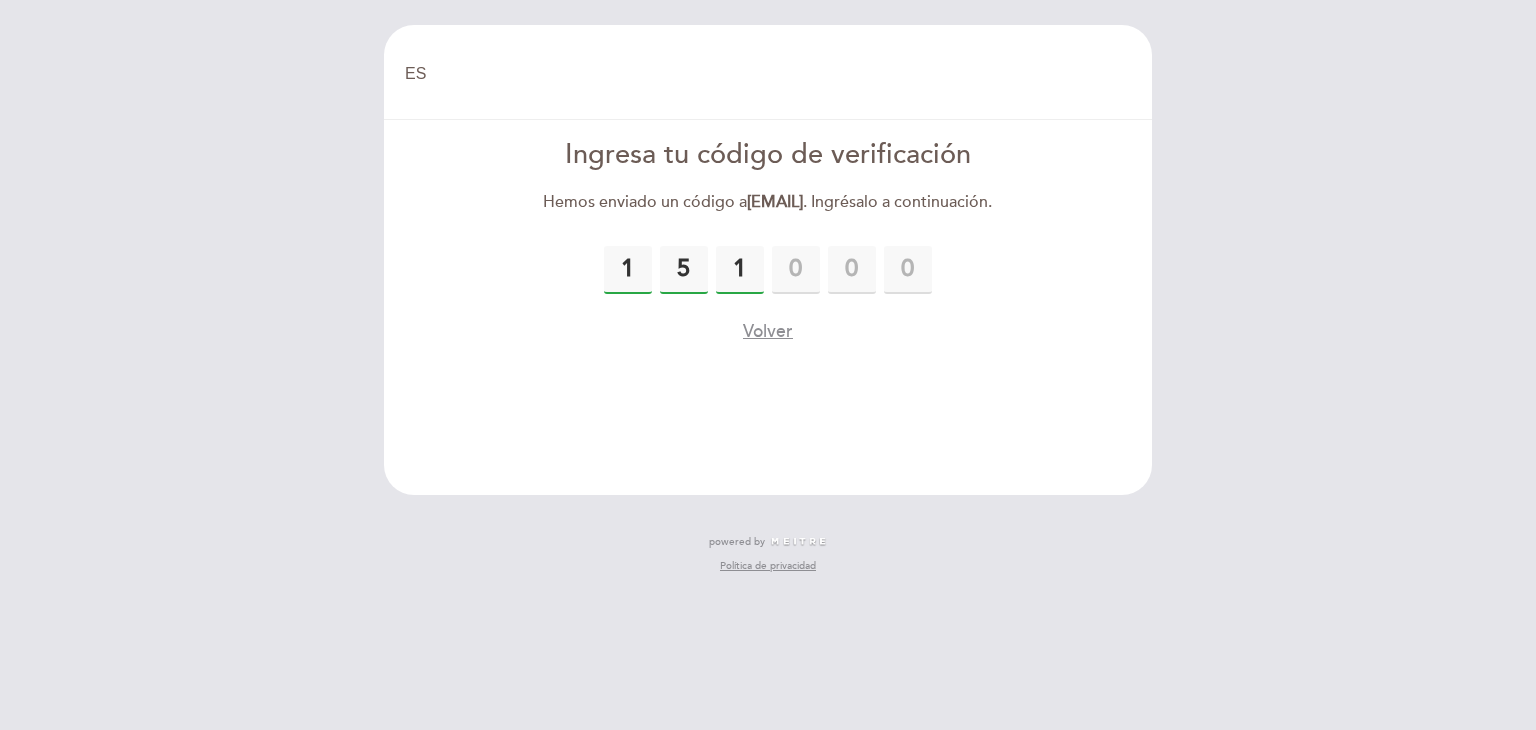 type on "1" 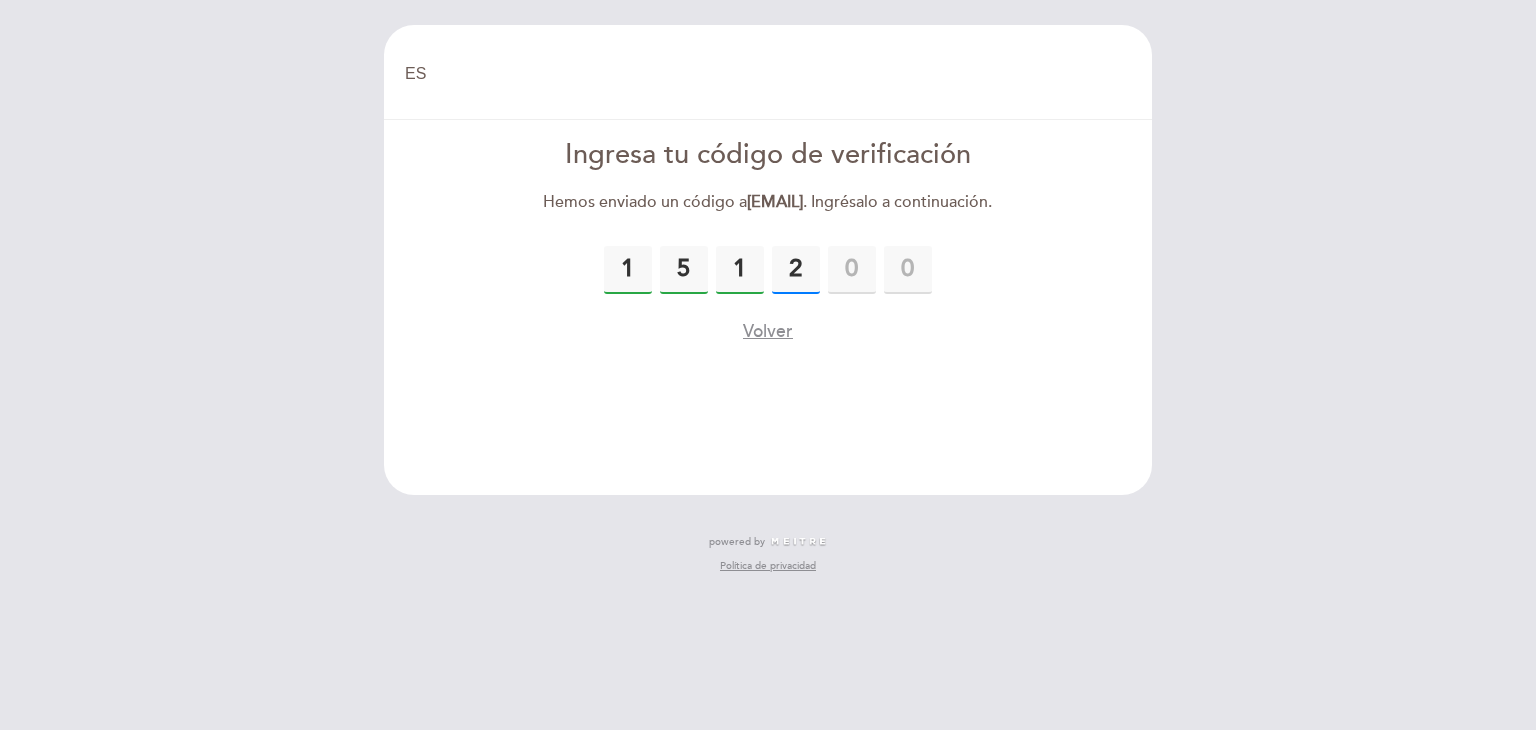 type on "2" 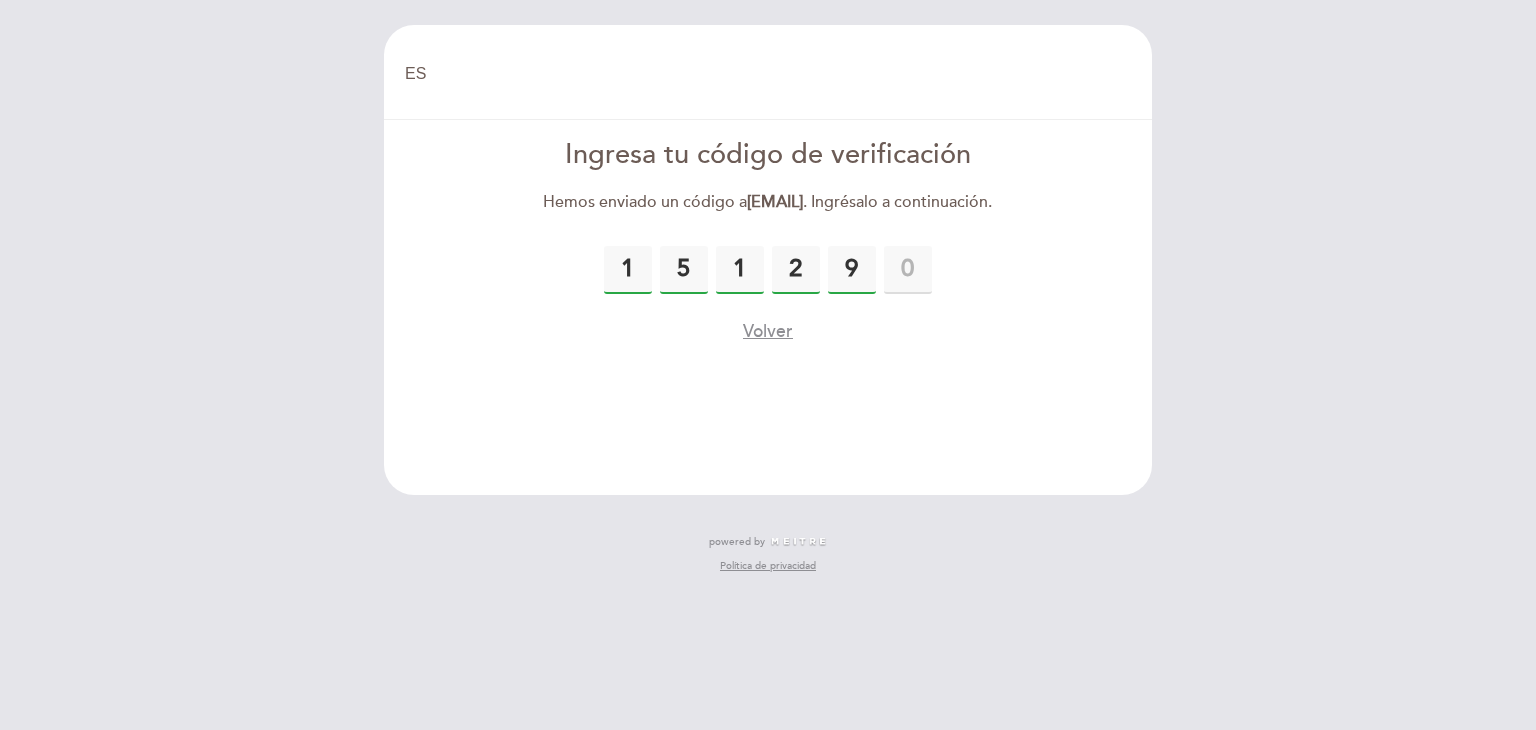 type on "9" 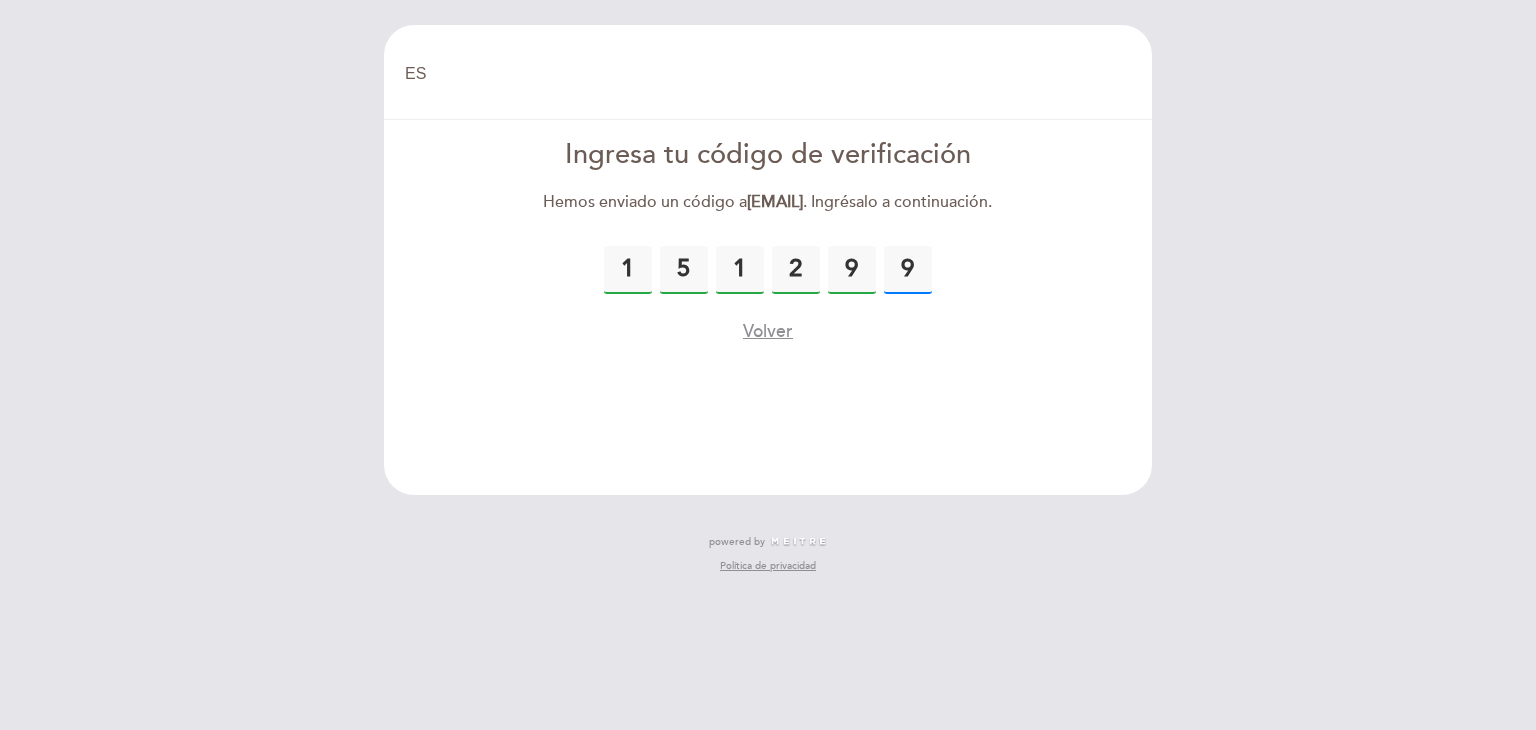 type on "9" 